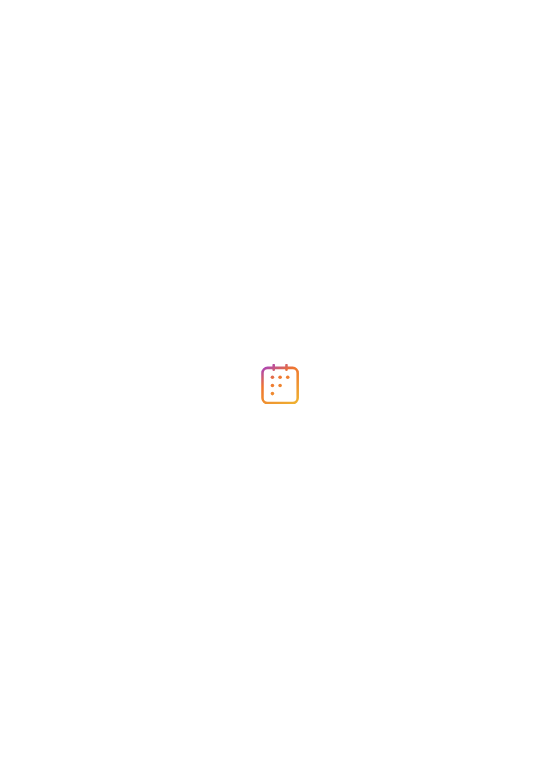 scroll, scrollTop: 0, scrollLeft: 0, axis: both 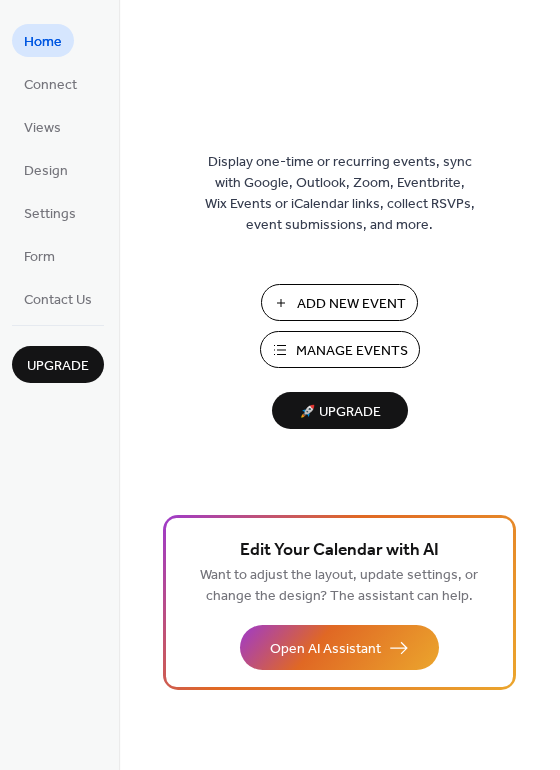 click on "Manage Events" at bounding box center (352, 351) 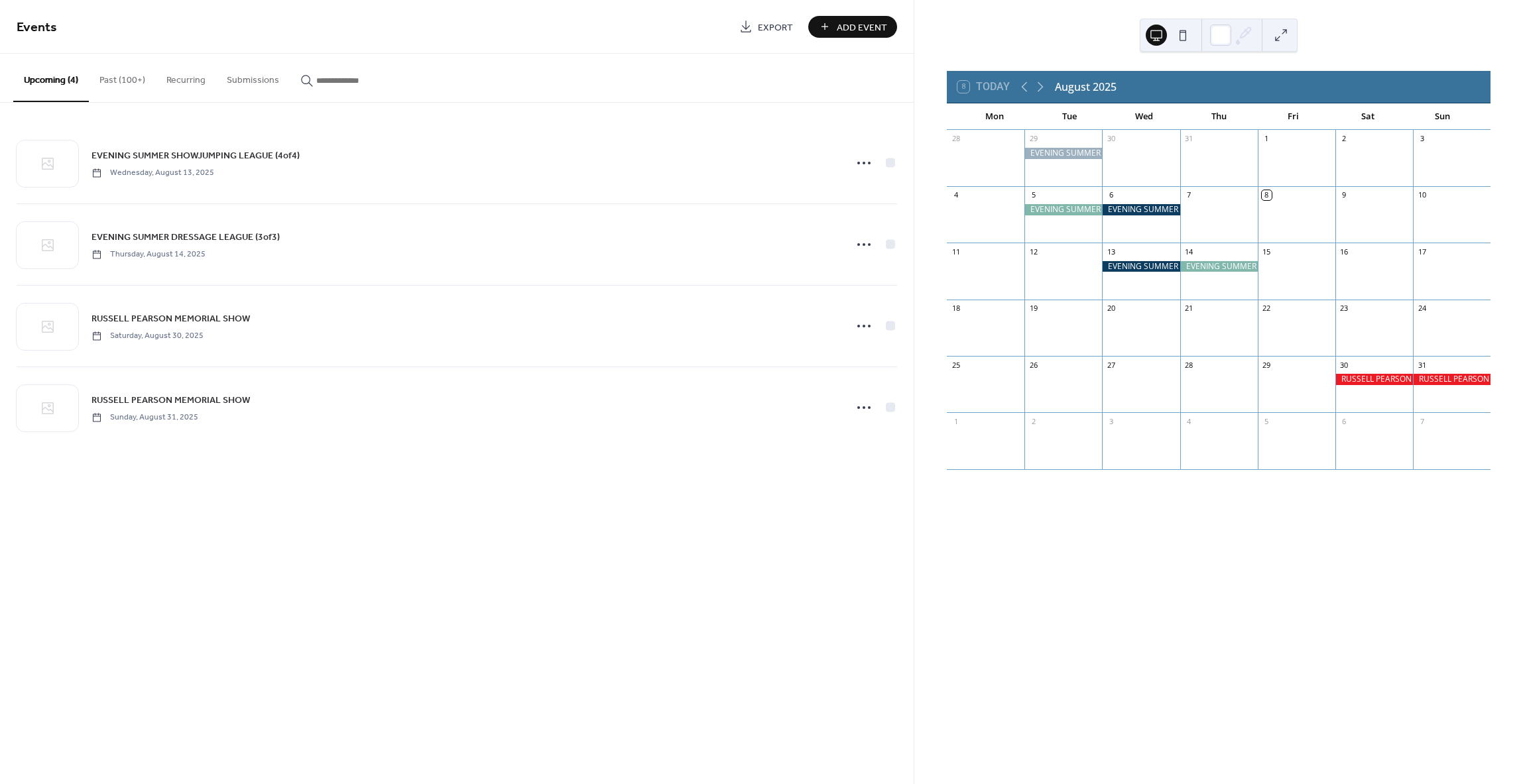 scroll, scrollTop: 0, scrollLeft: 0, axis: both 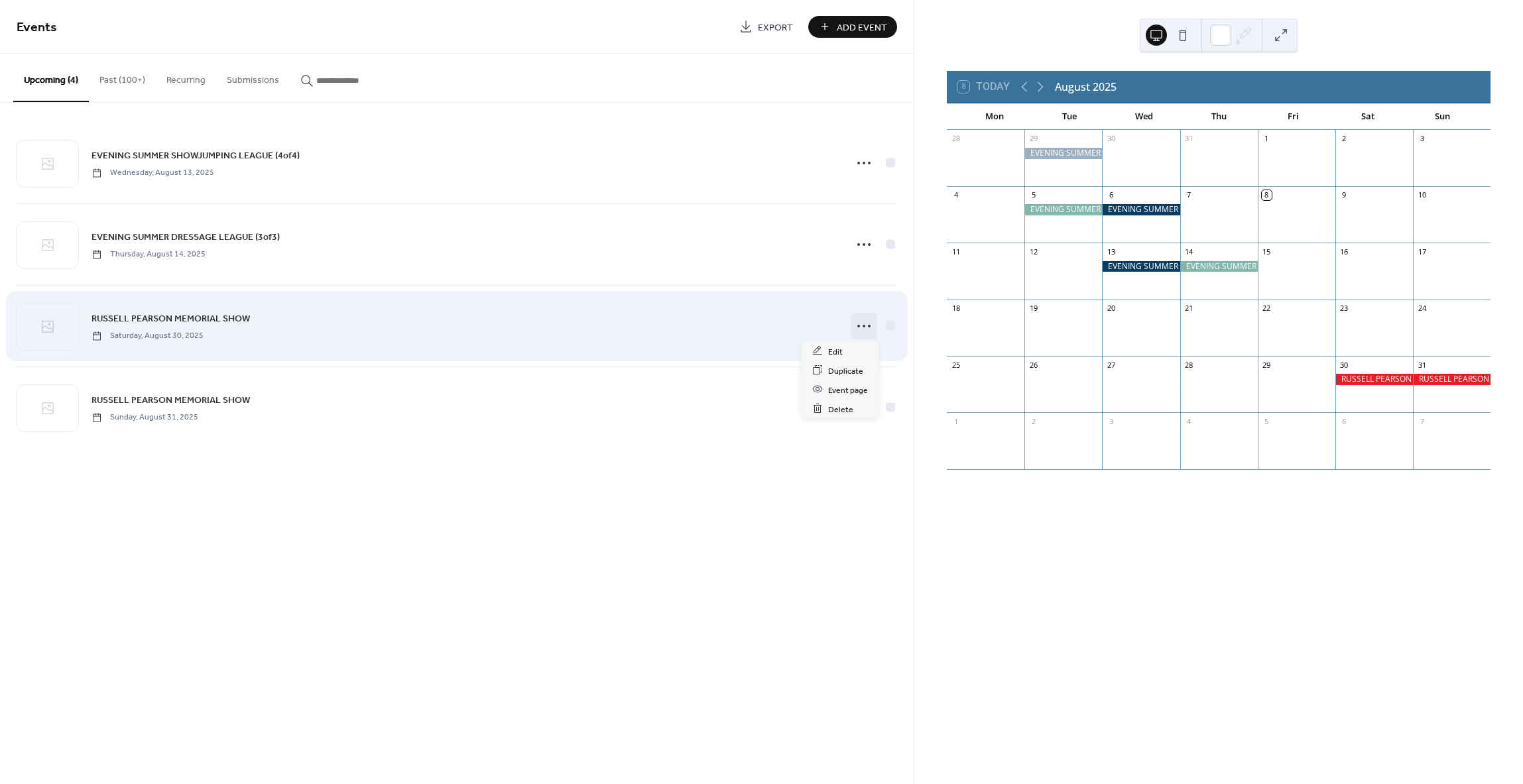 click 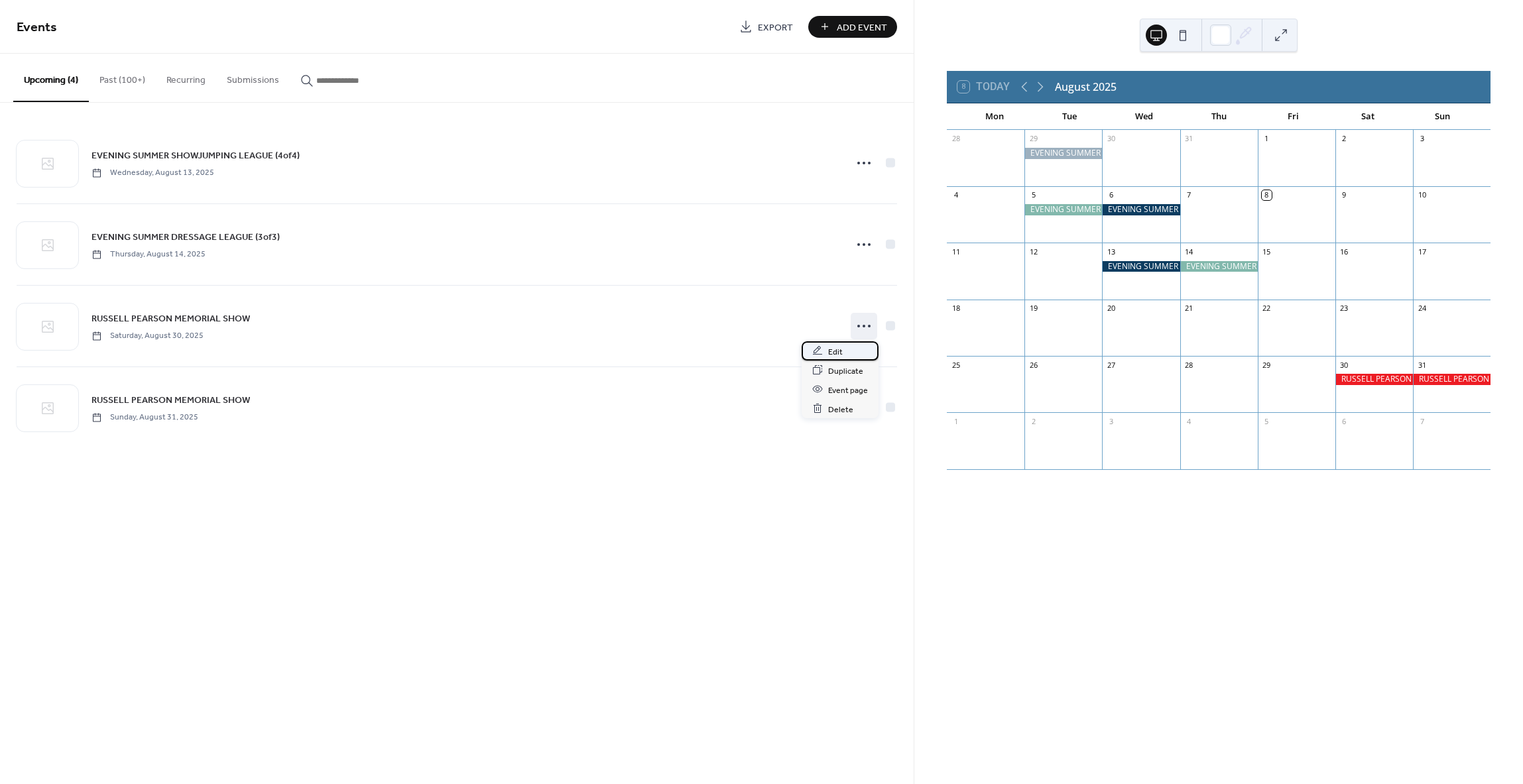 click on "Edit" at bounding box center (835, 351) 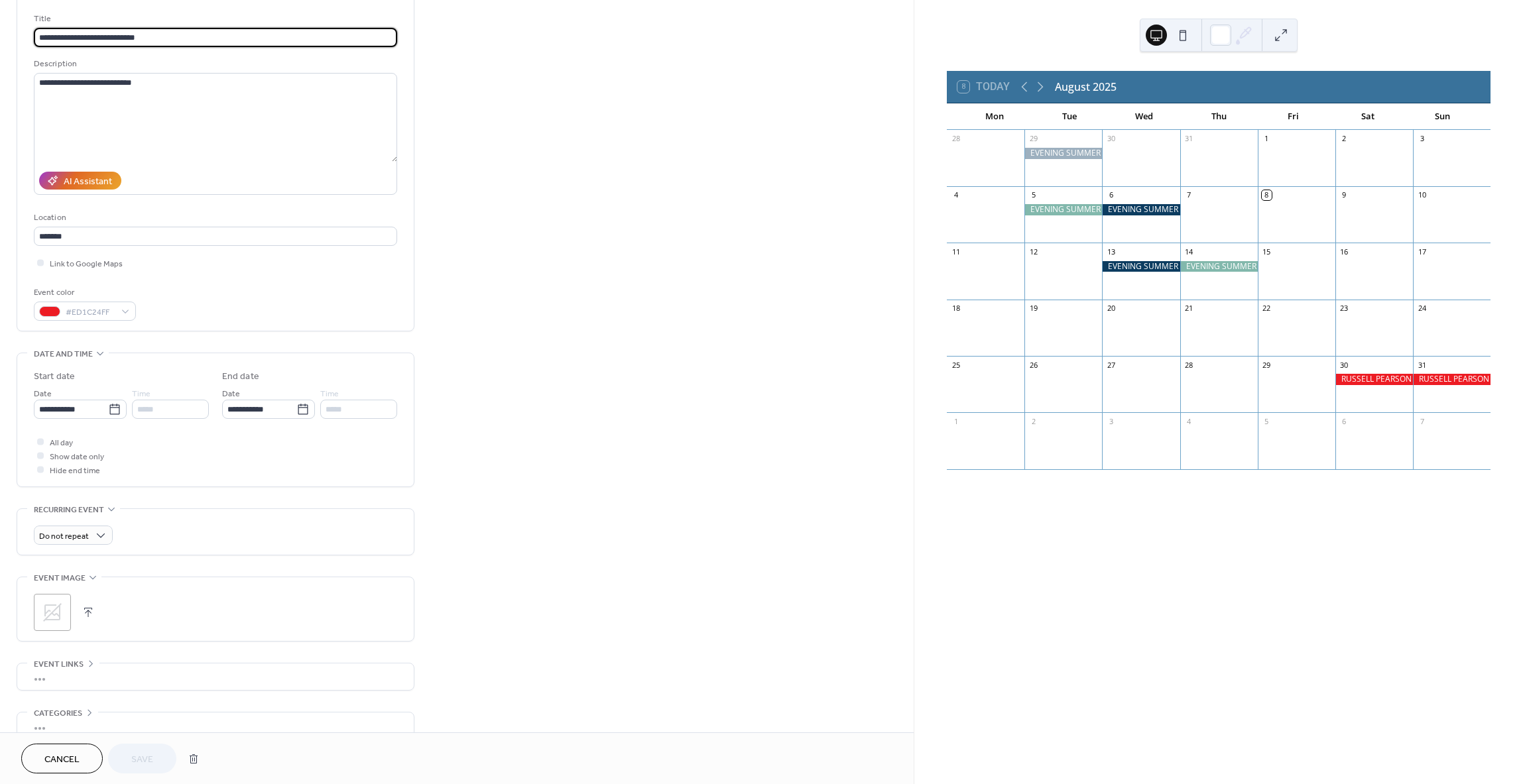scroll, scrollTop: 133, scrollLeft: 0, axis: vertical 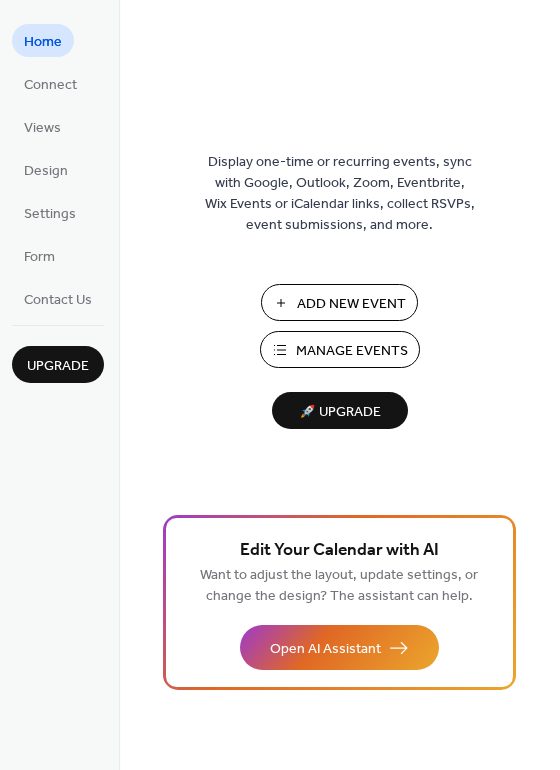 click on "Manage Events" at bounding box center [352, 351] 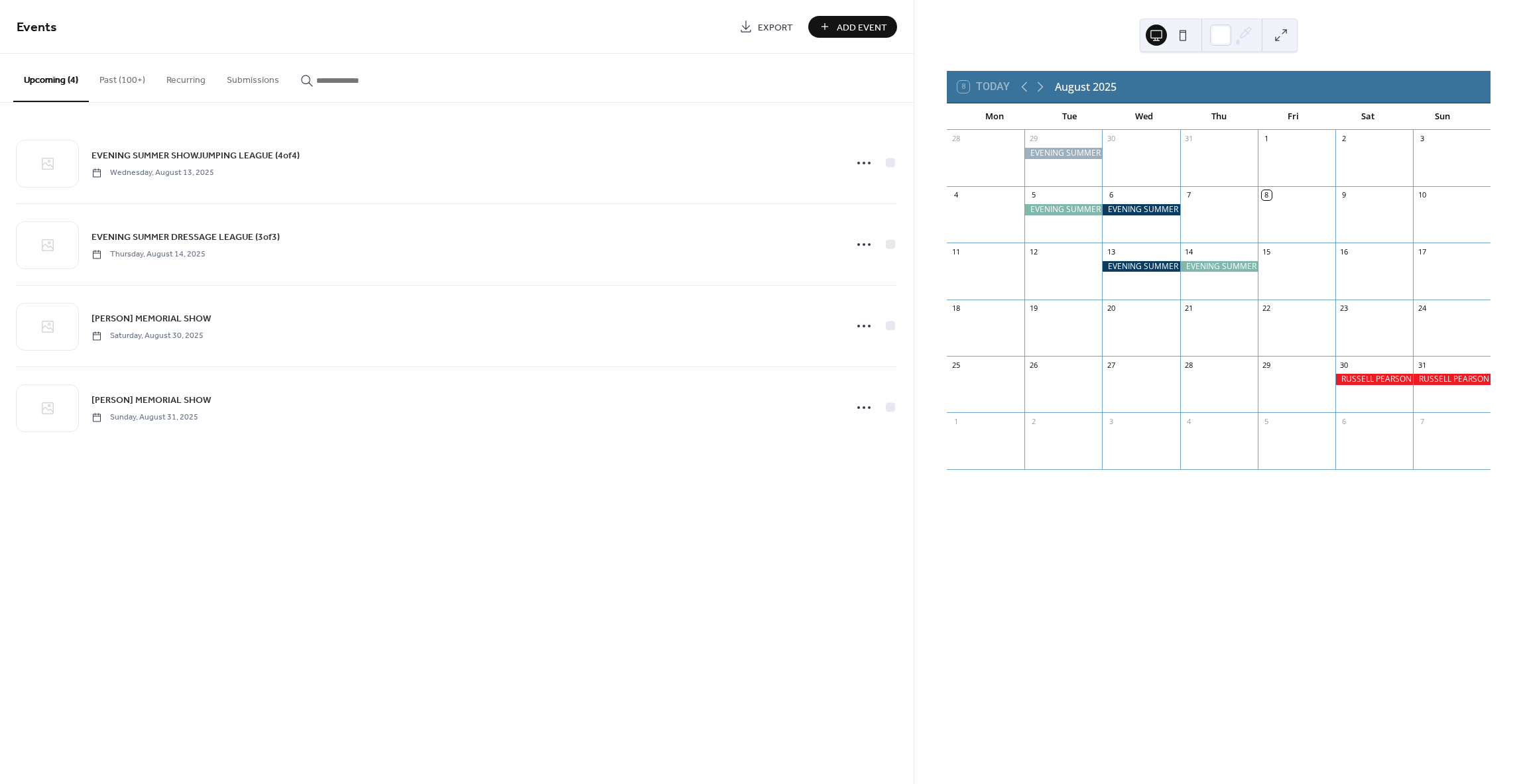 scroll, scrollTop: 0, scrollLeft: 0, axis: both 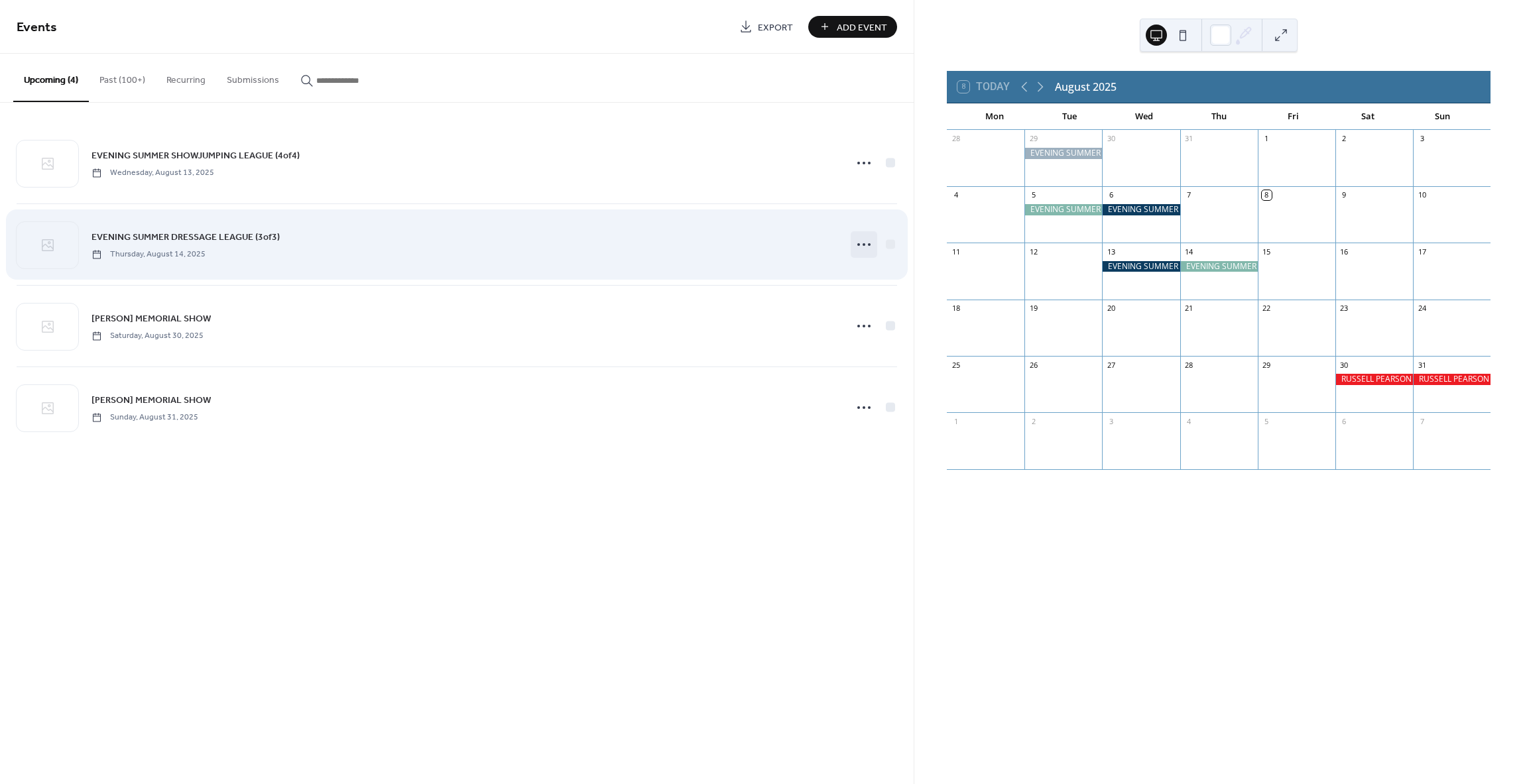 click 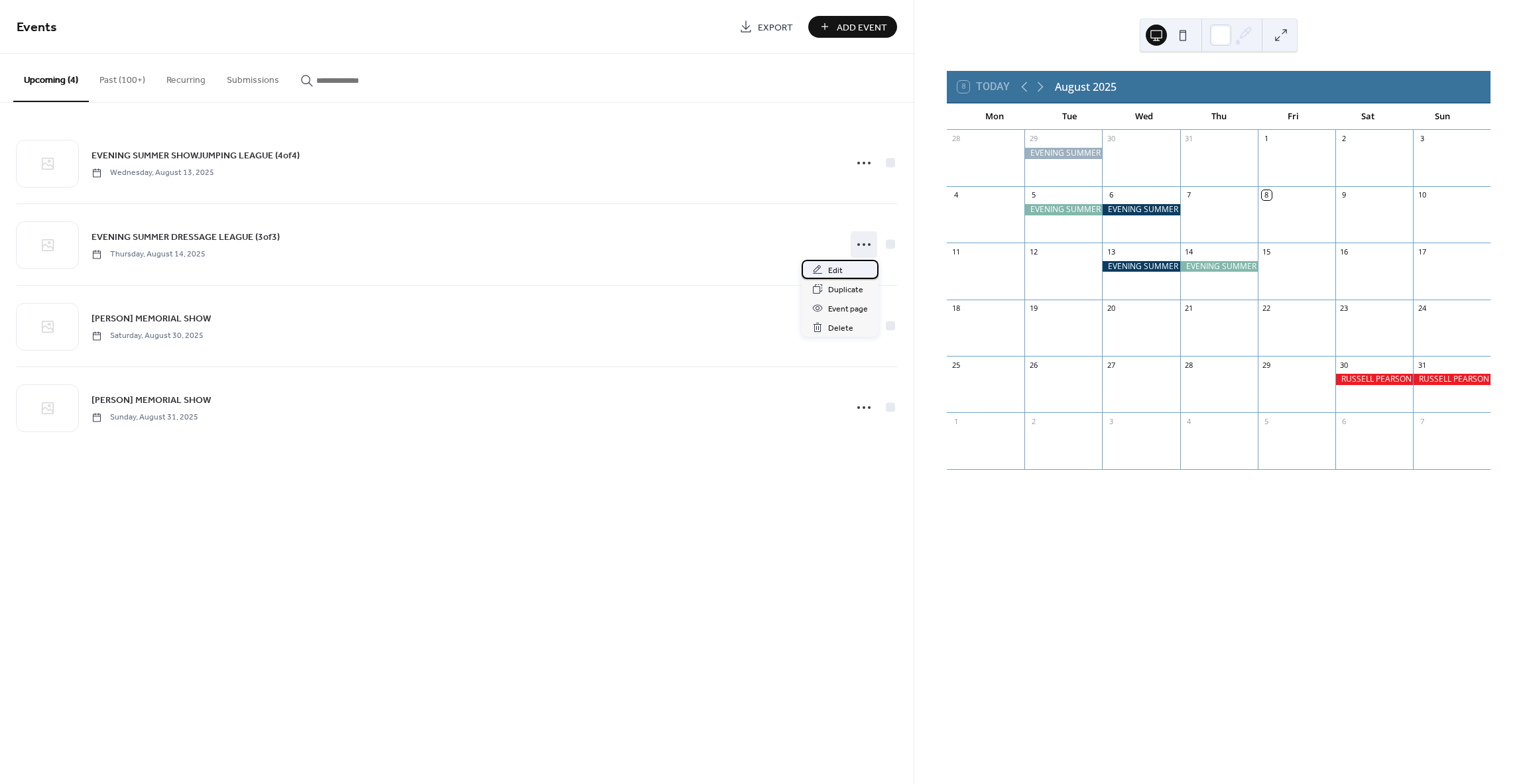 click on "Edit" at bounding box center [840, 269] 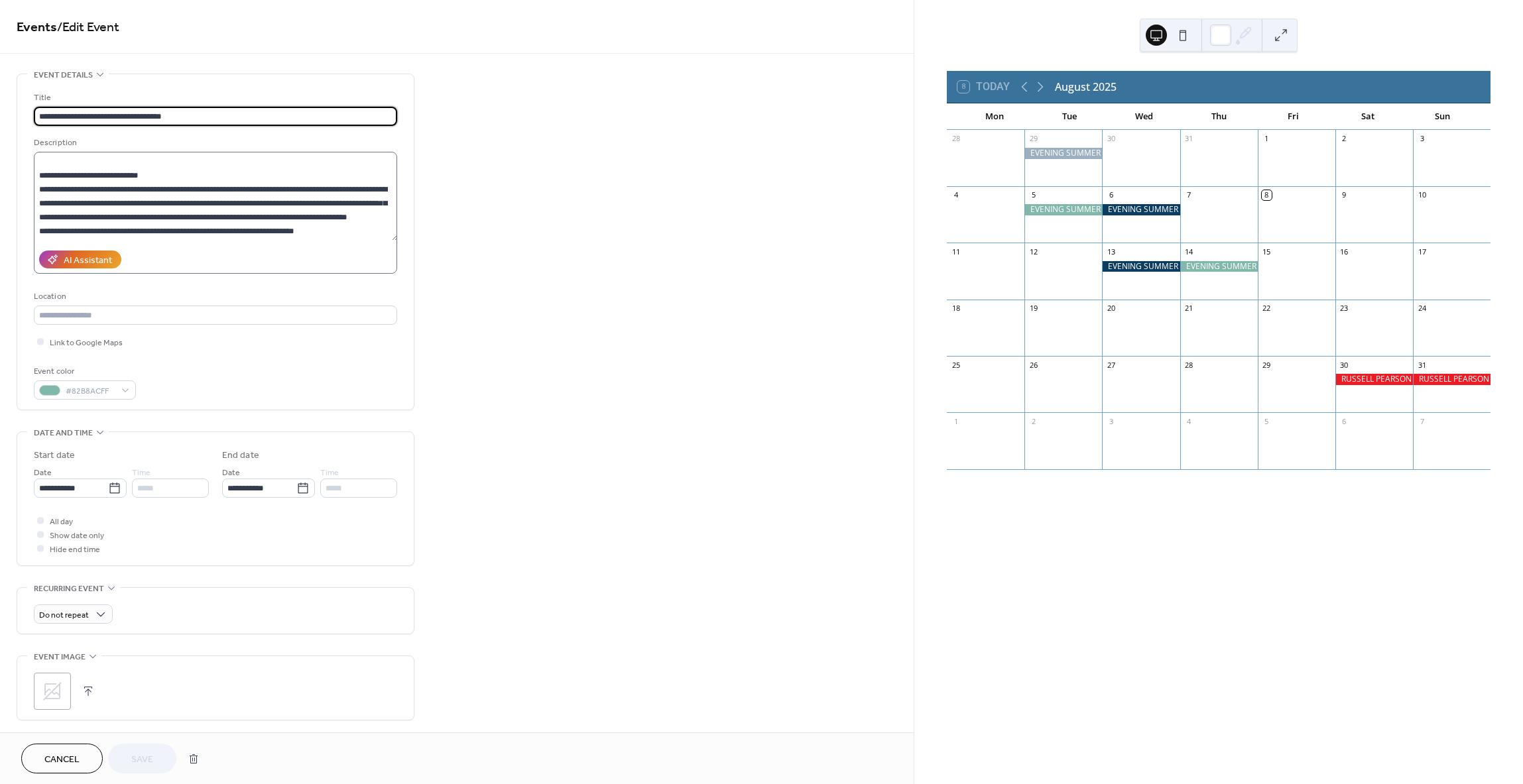 scroll, scrollTop: 251, scrollLeft: 0, axis: vertical 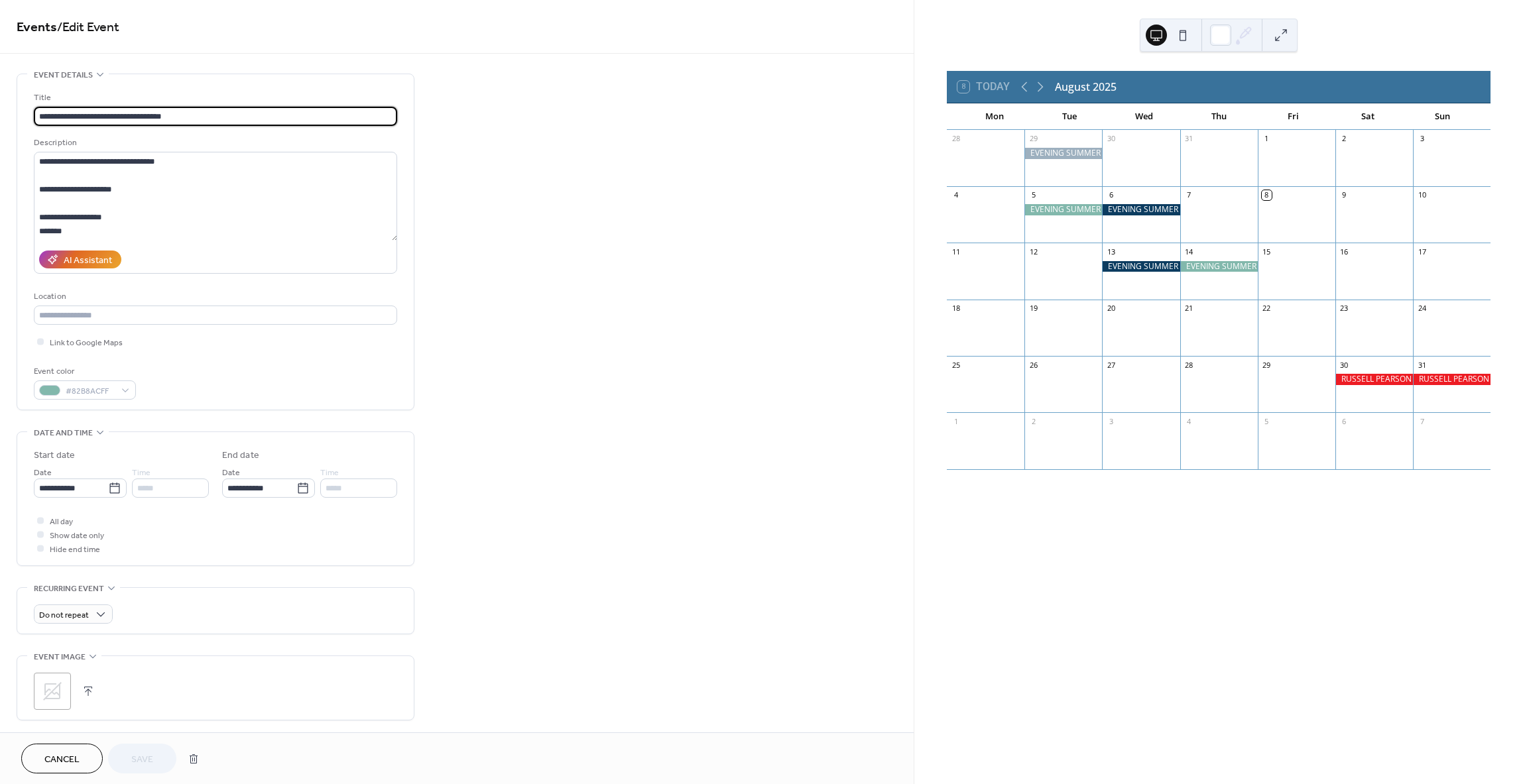 click at bounding box center [1374, 379] 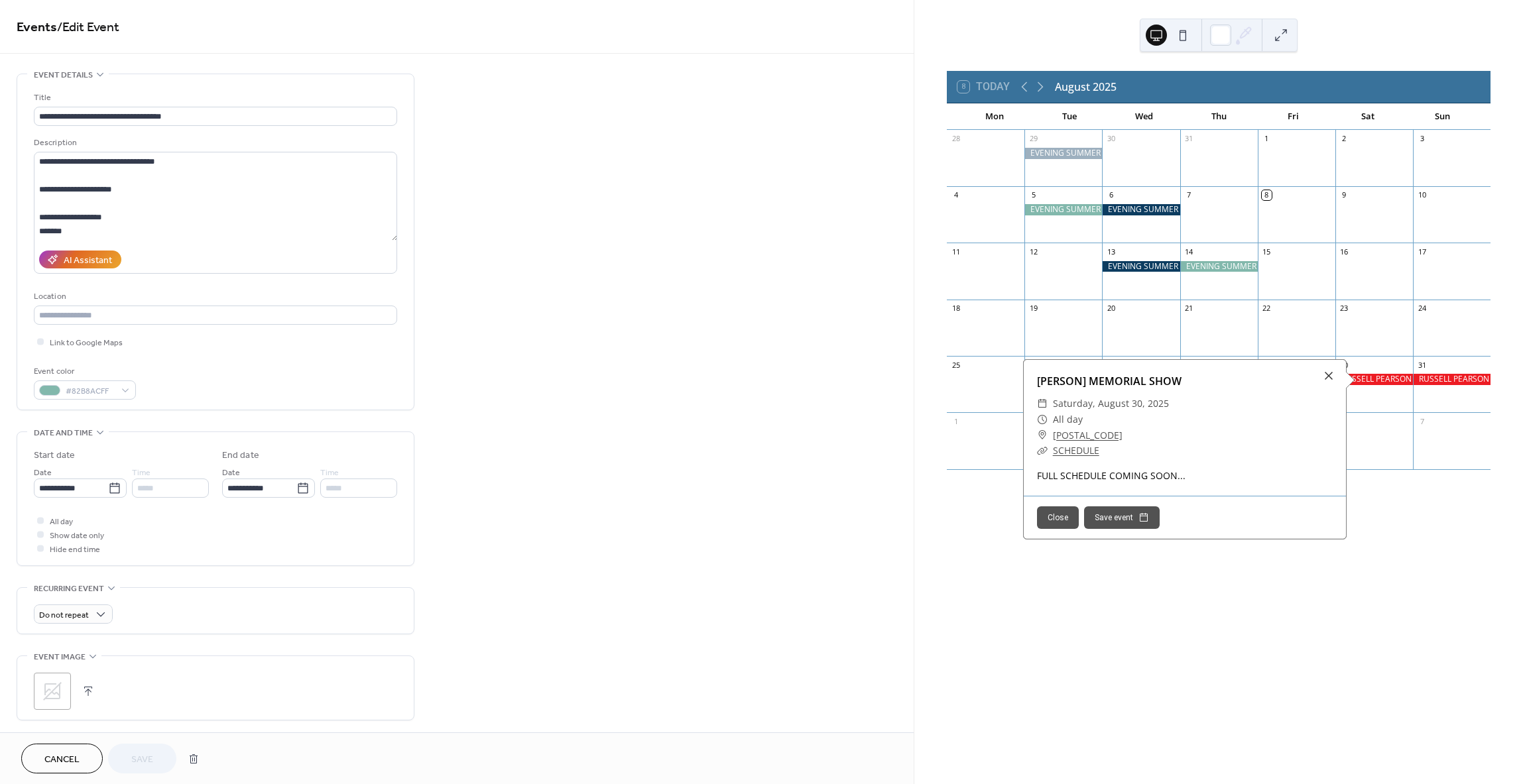 click on "SCHEDULE" at bounding box center [1076, 450] 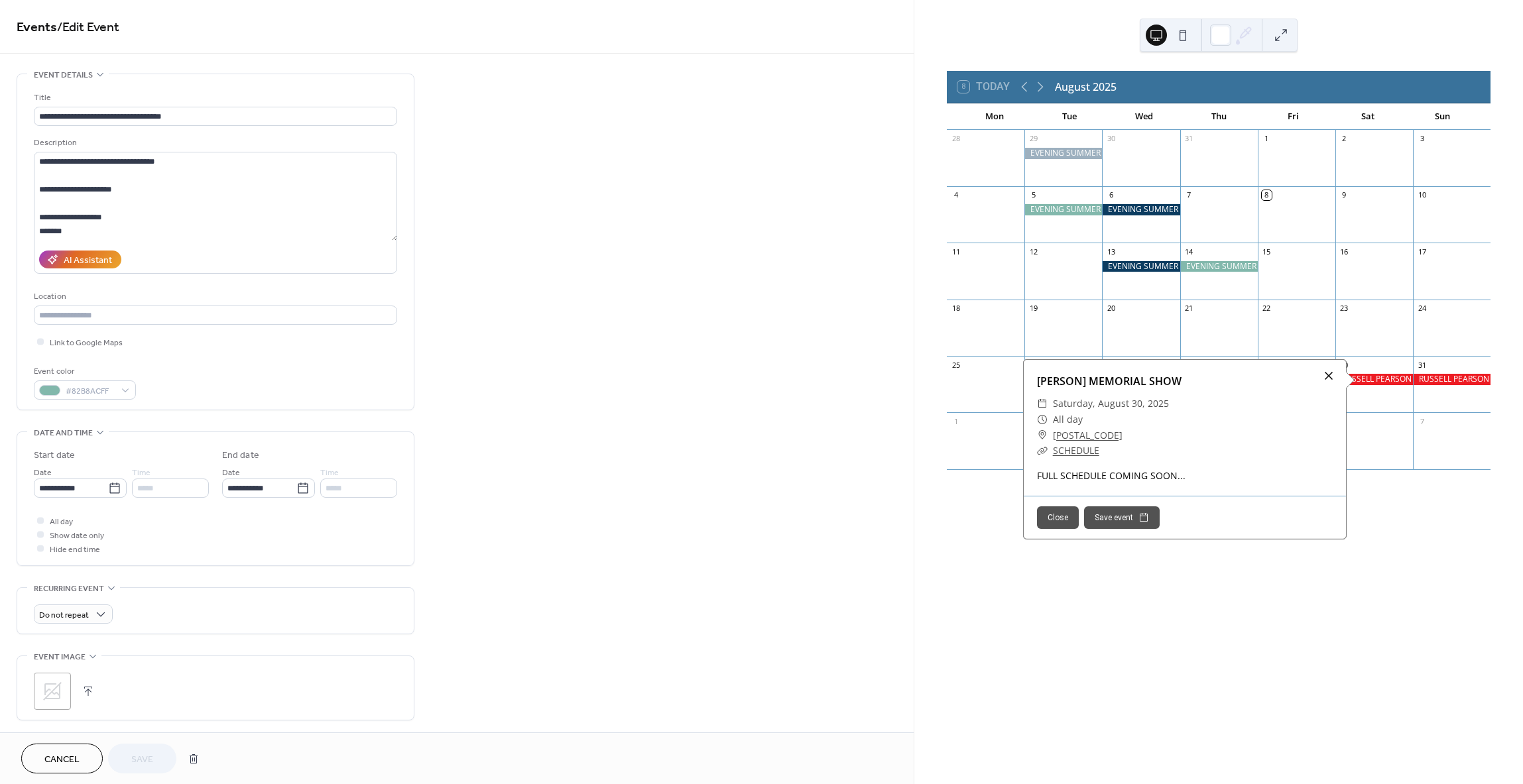click at bounding box center (1329, 376) 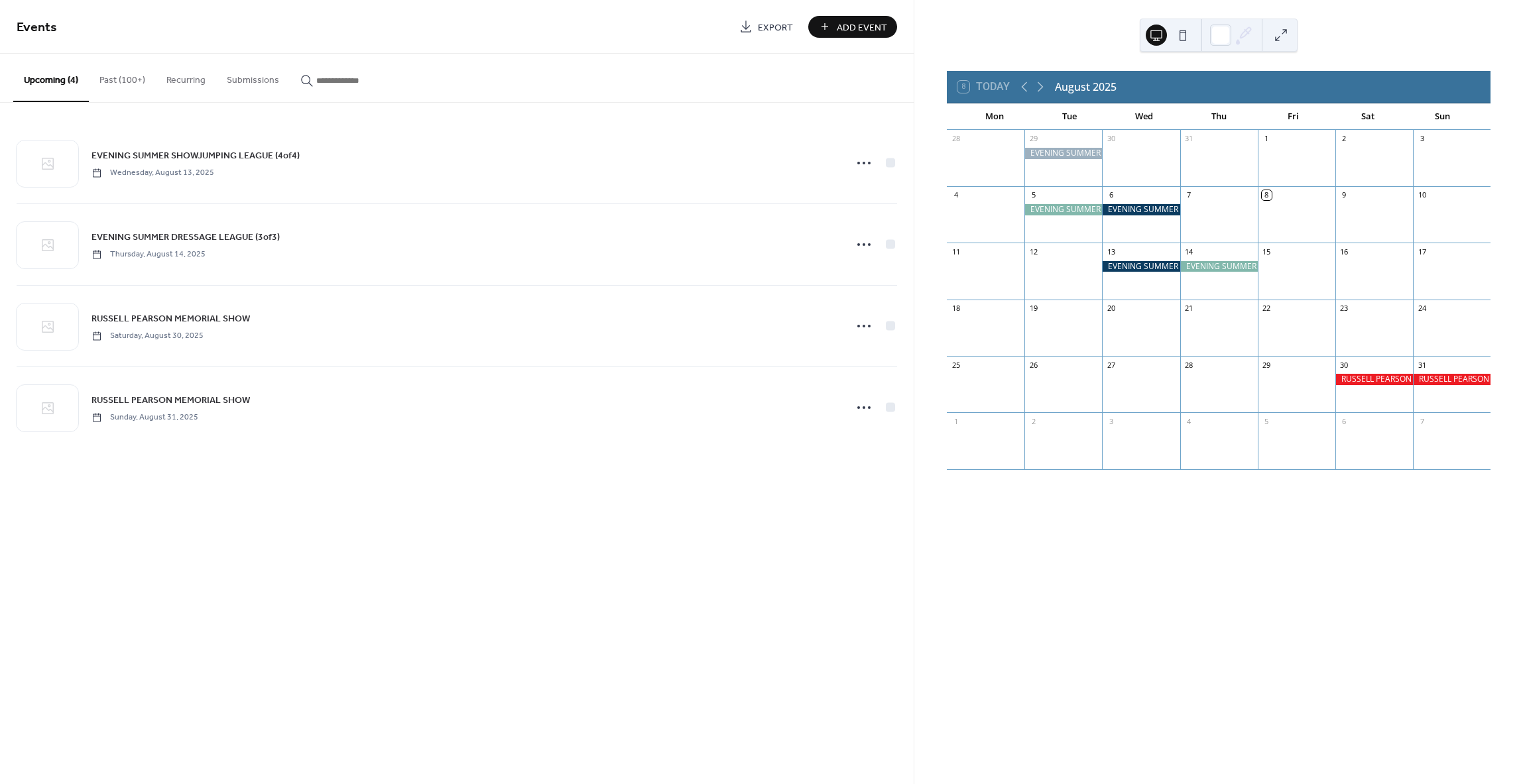 scroll, scrollTop: 0, scrollLeft: 0, axis: both 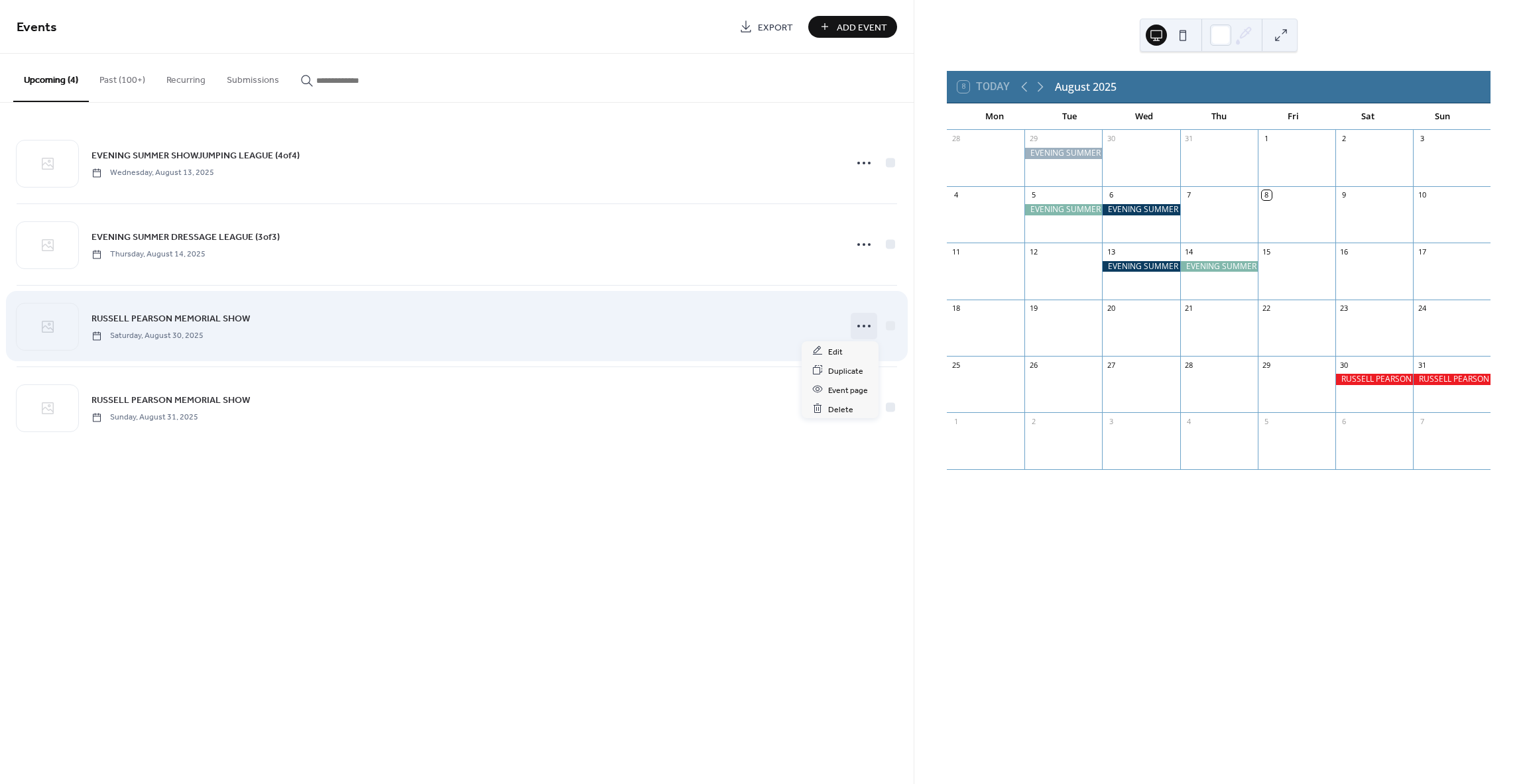 click 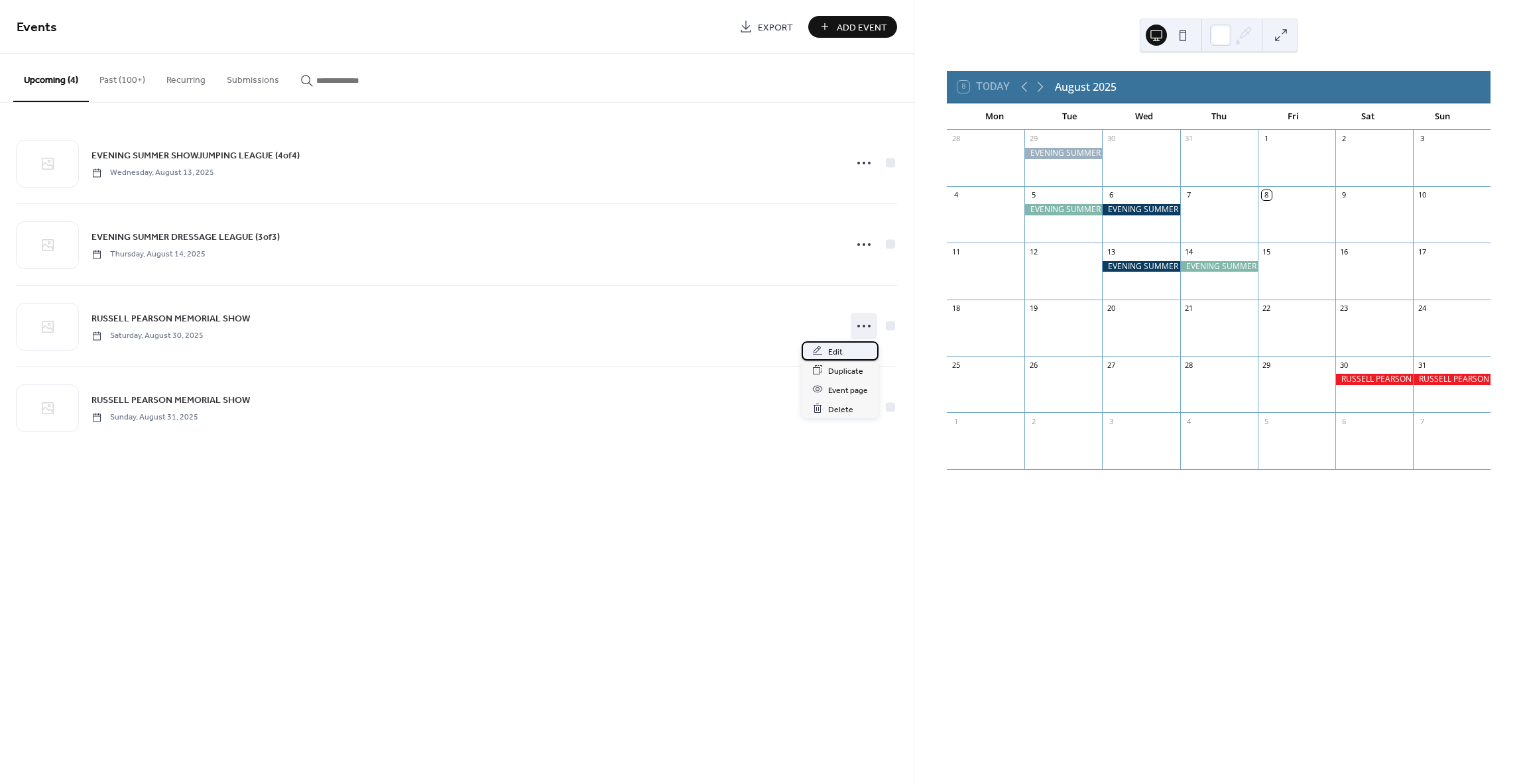 click on "Edit" at bounding box center [840, 351] 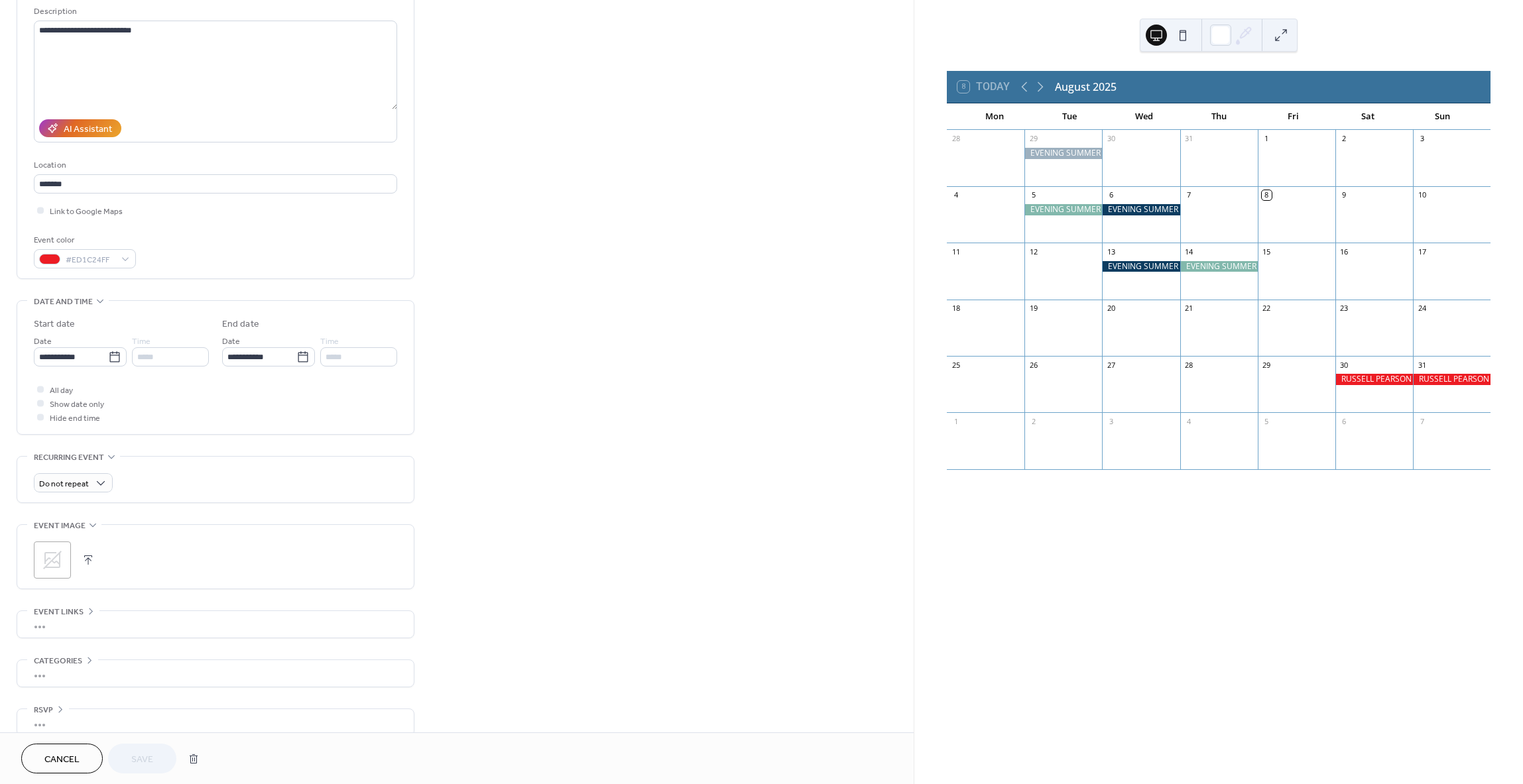scroll, scrollTop: 144, scrollLeft: 0, axis: vertical 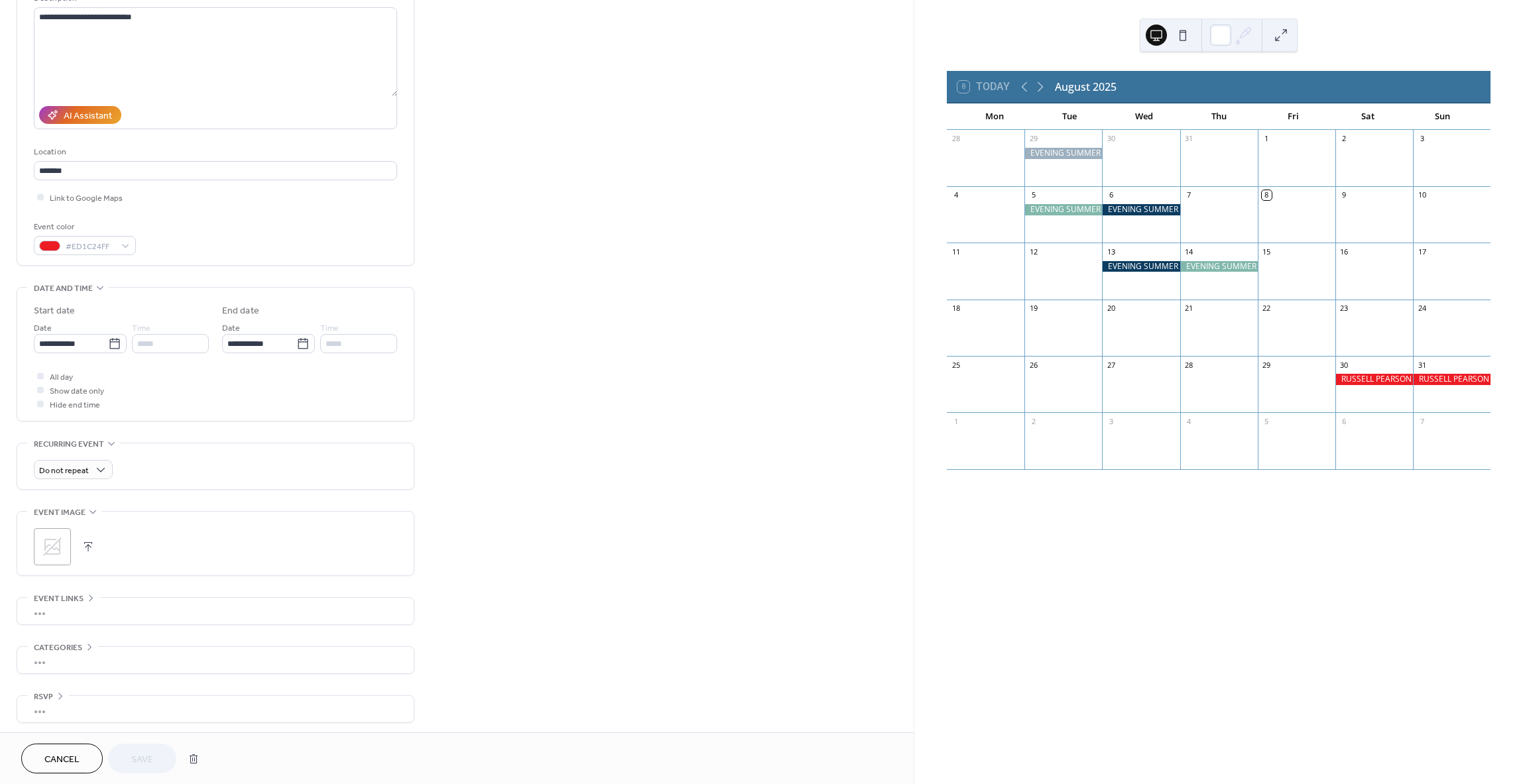 click on "•••" at bounding box center [215, 611] 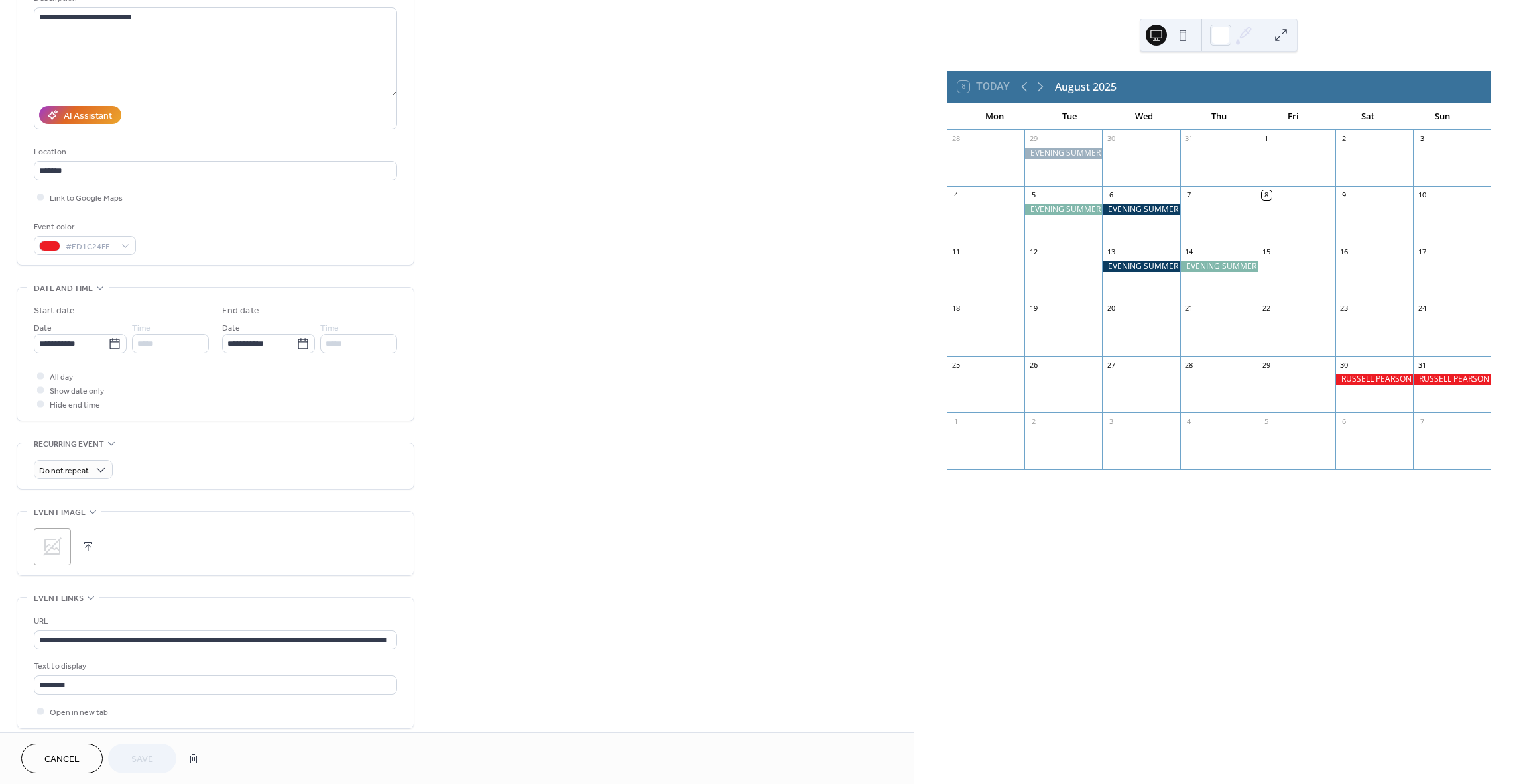 scroll, scrollTop: 144, scrollLeft: 0, axis: vertical 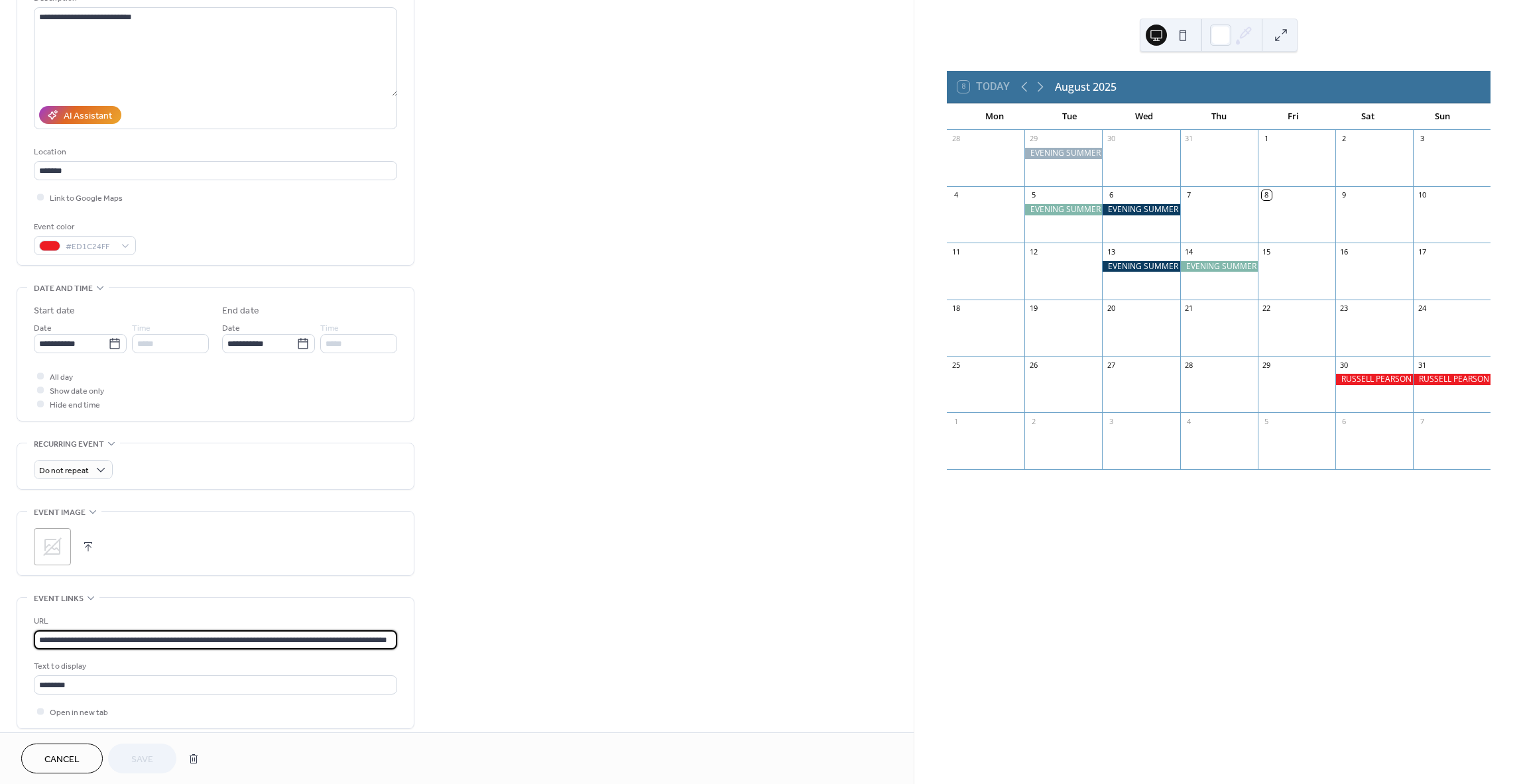 click on "**********" at bounding box center (215, 640) 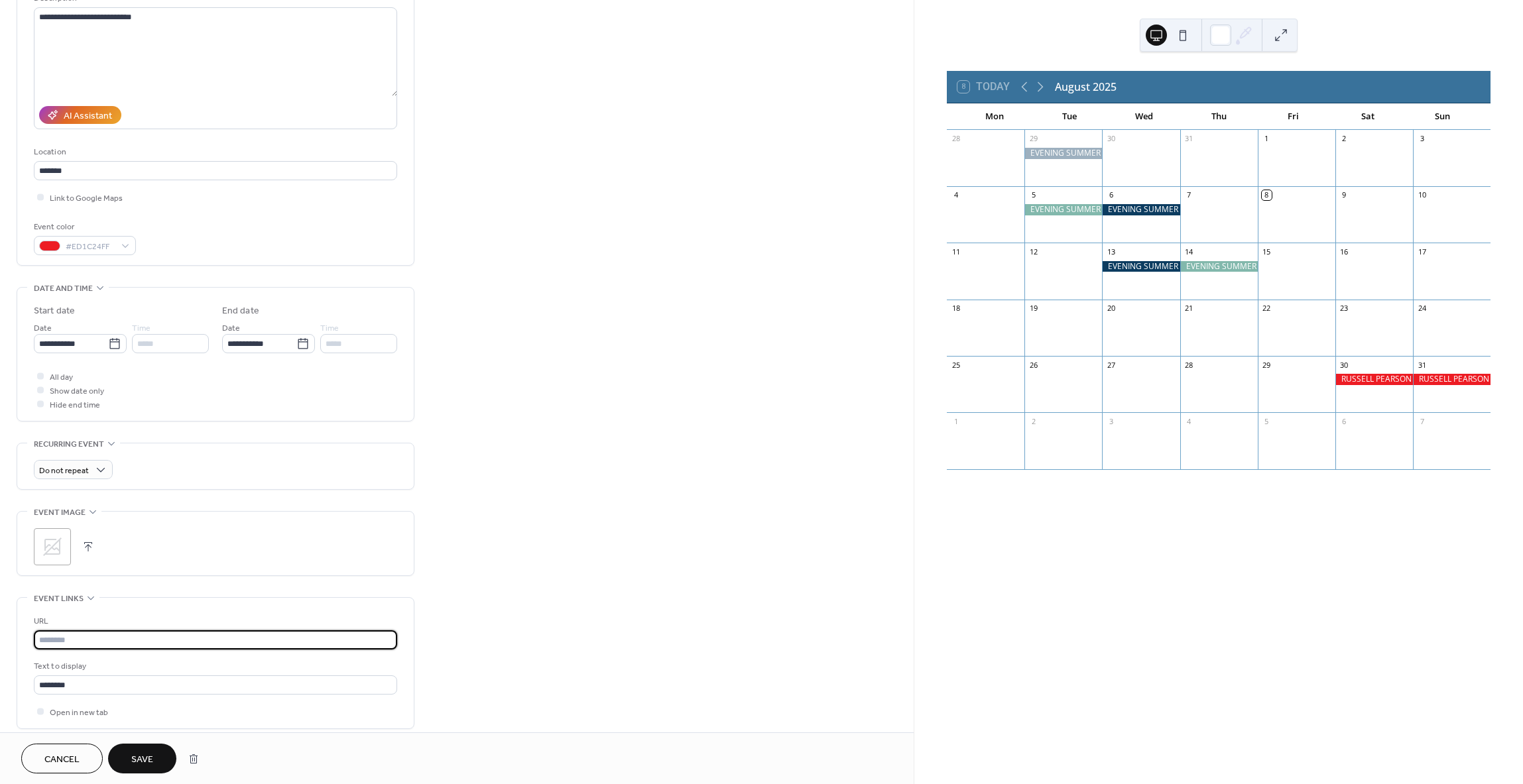 type 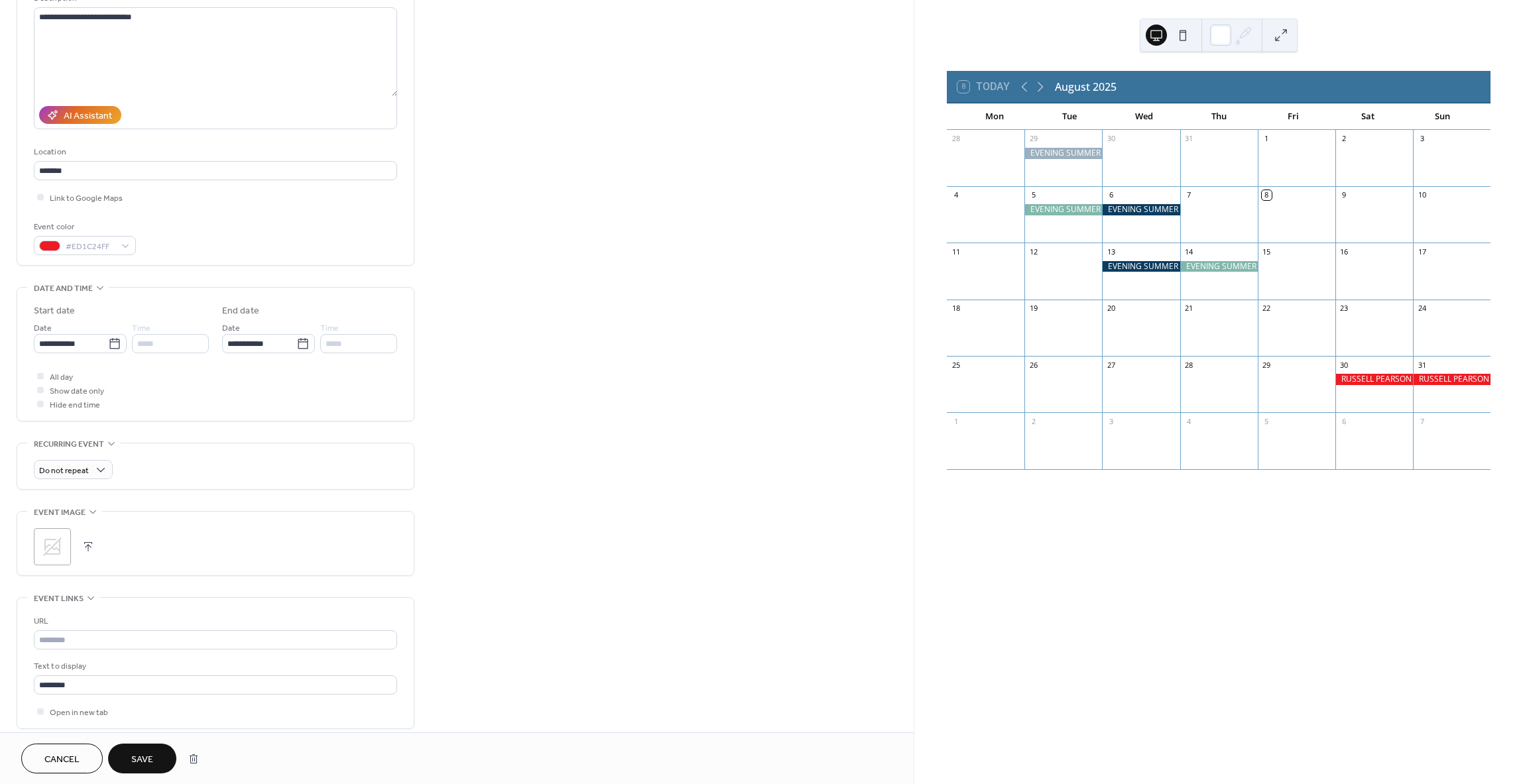 click on "Save" at bounding box center [142, 759] 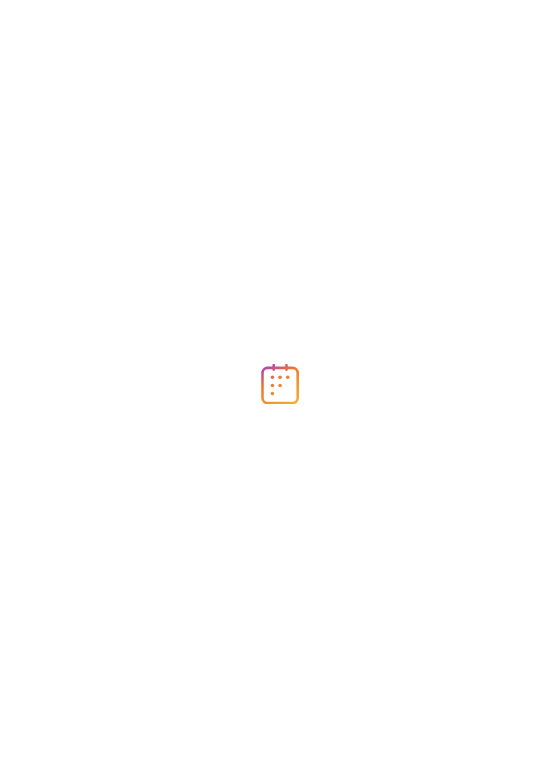 scroll, scrollTop: 0, scrollLeft: 0, axis: both 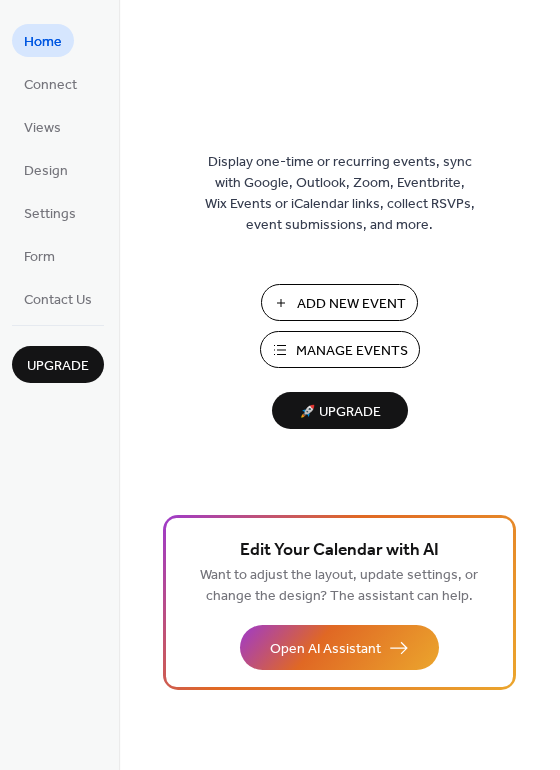 click on "Manage Events" at bounding box center (352, 351) 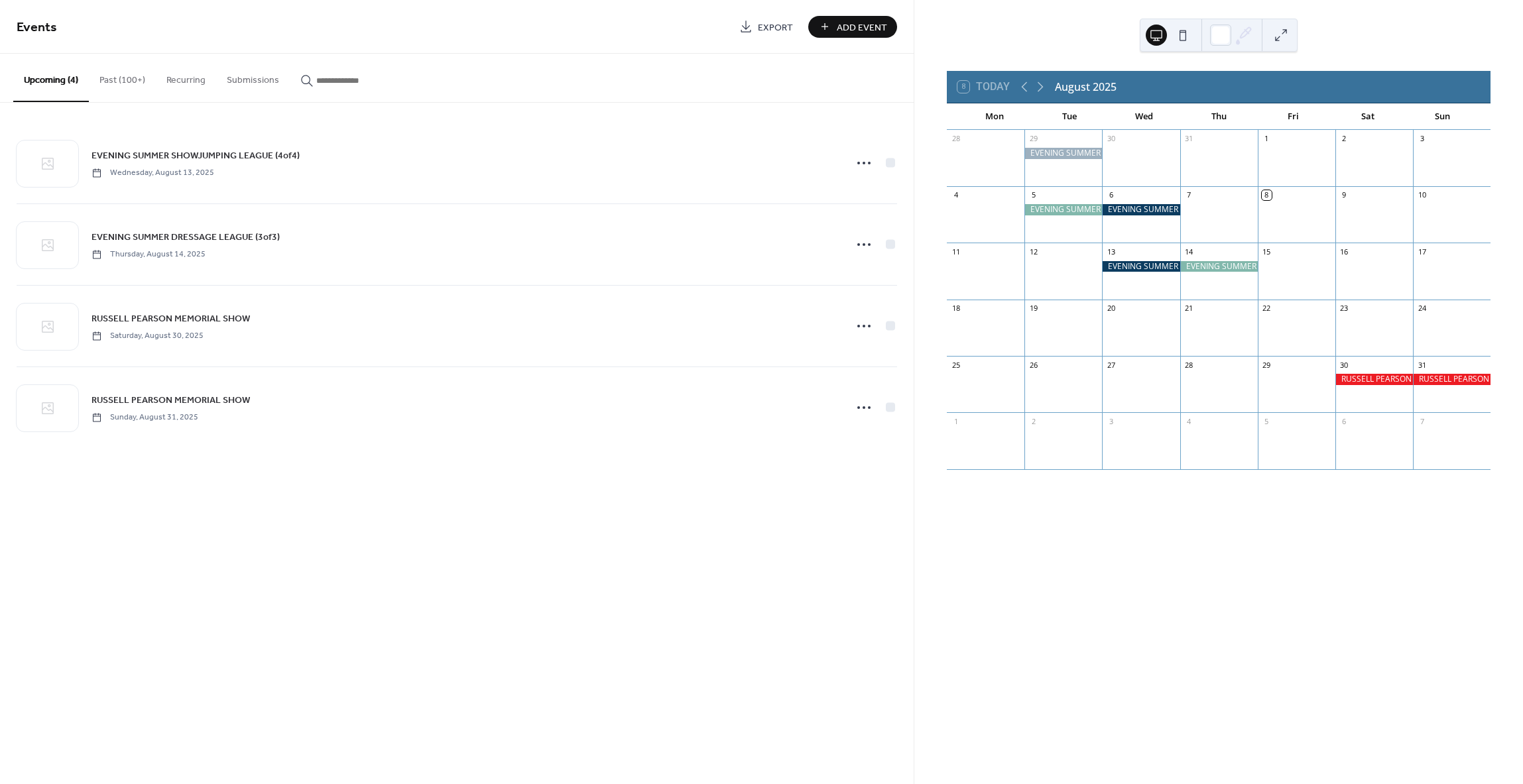 scroll, scrollTop: 0, scrollLeft: 0, axis: both 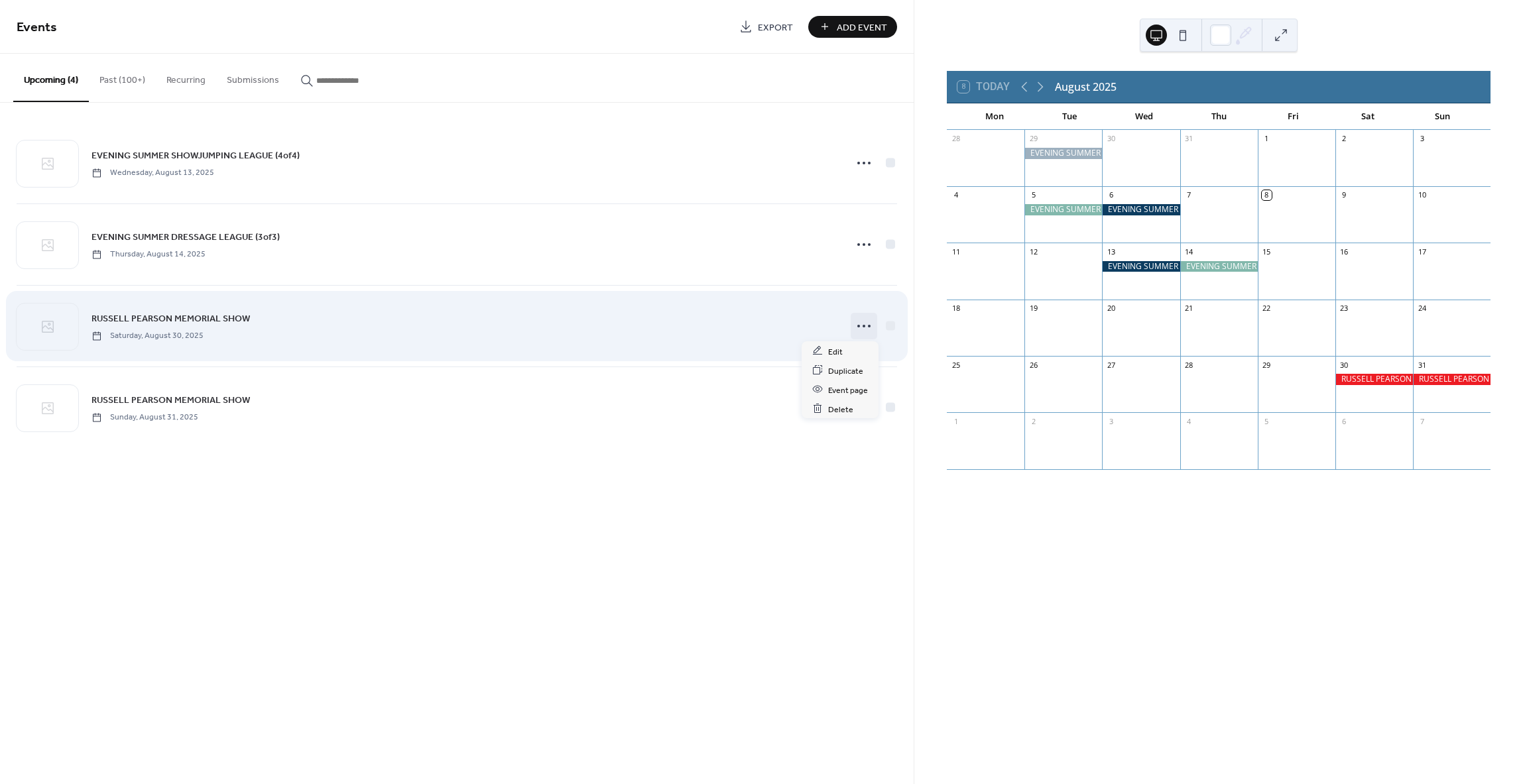 click 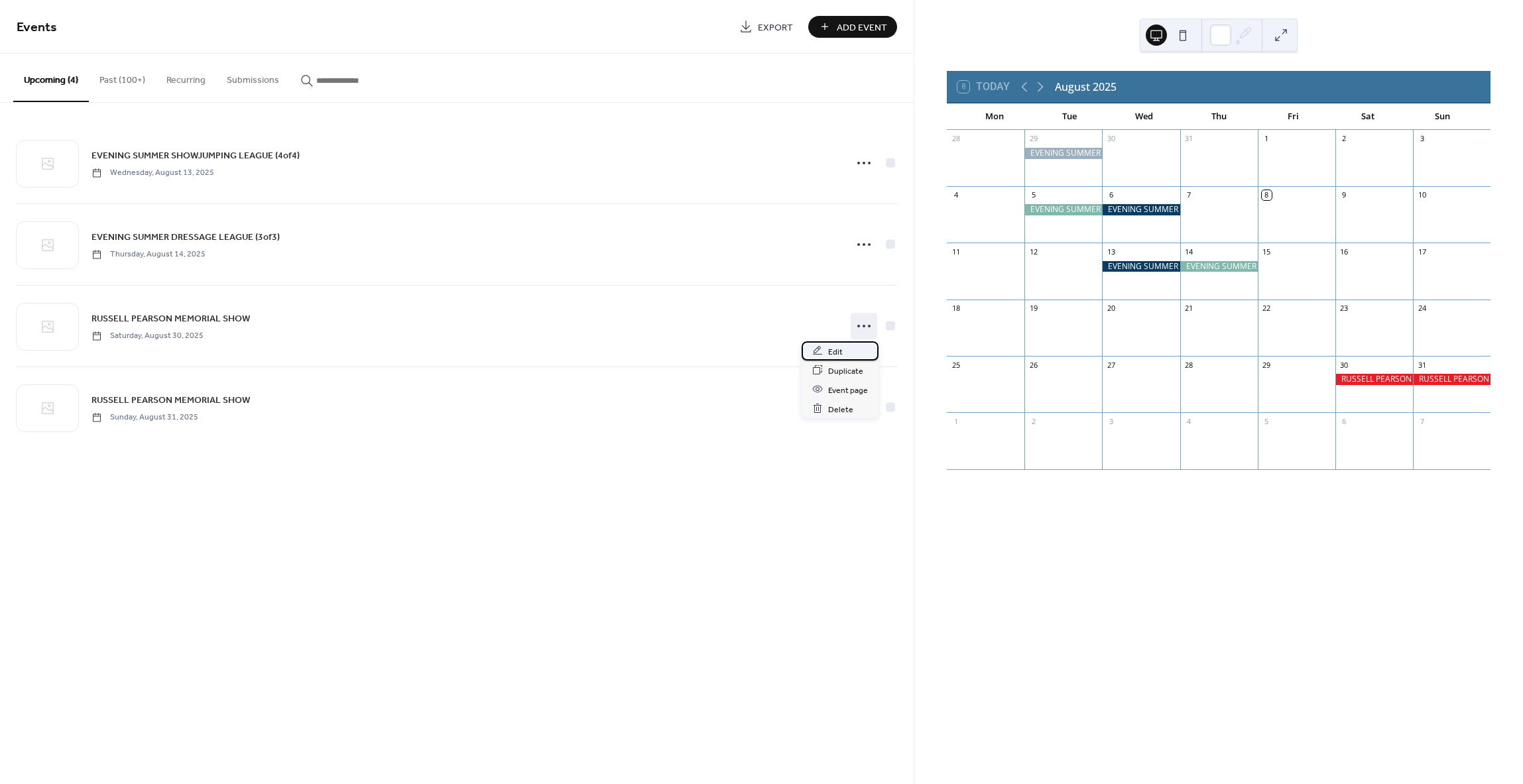 click on "Edit" at bounding box center (835, 351) 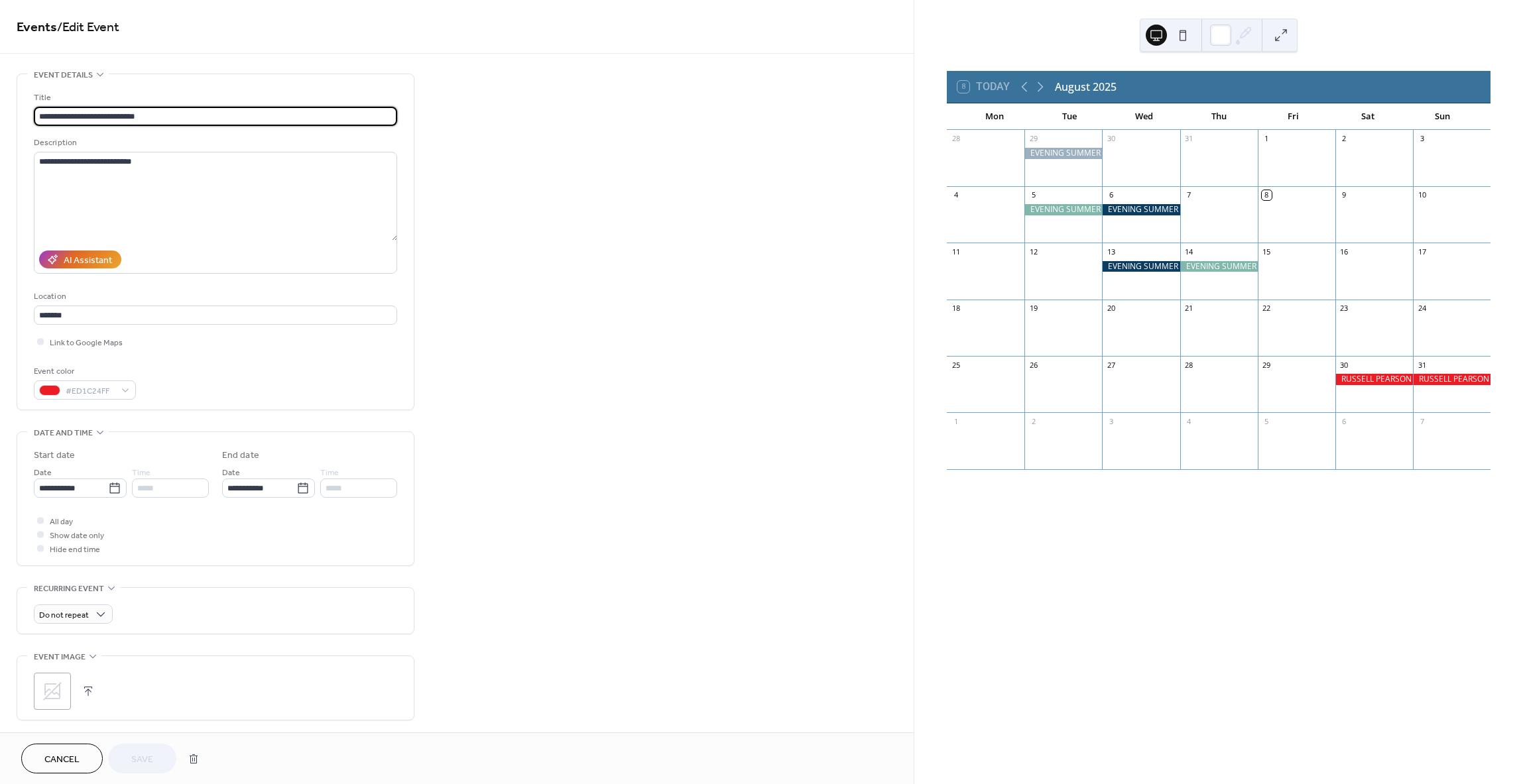 scroll, scrollTop: 249, scrollLeft: 0, axis: vertical 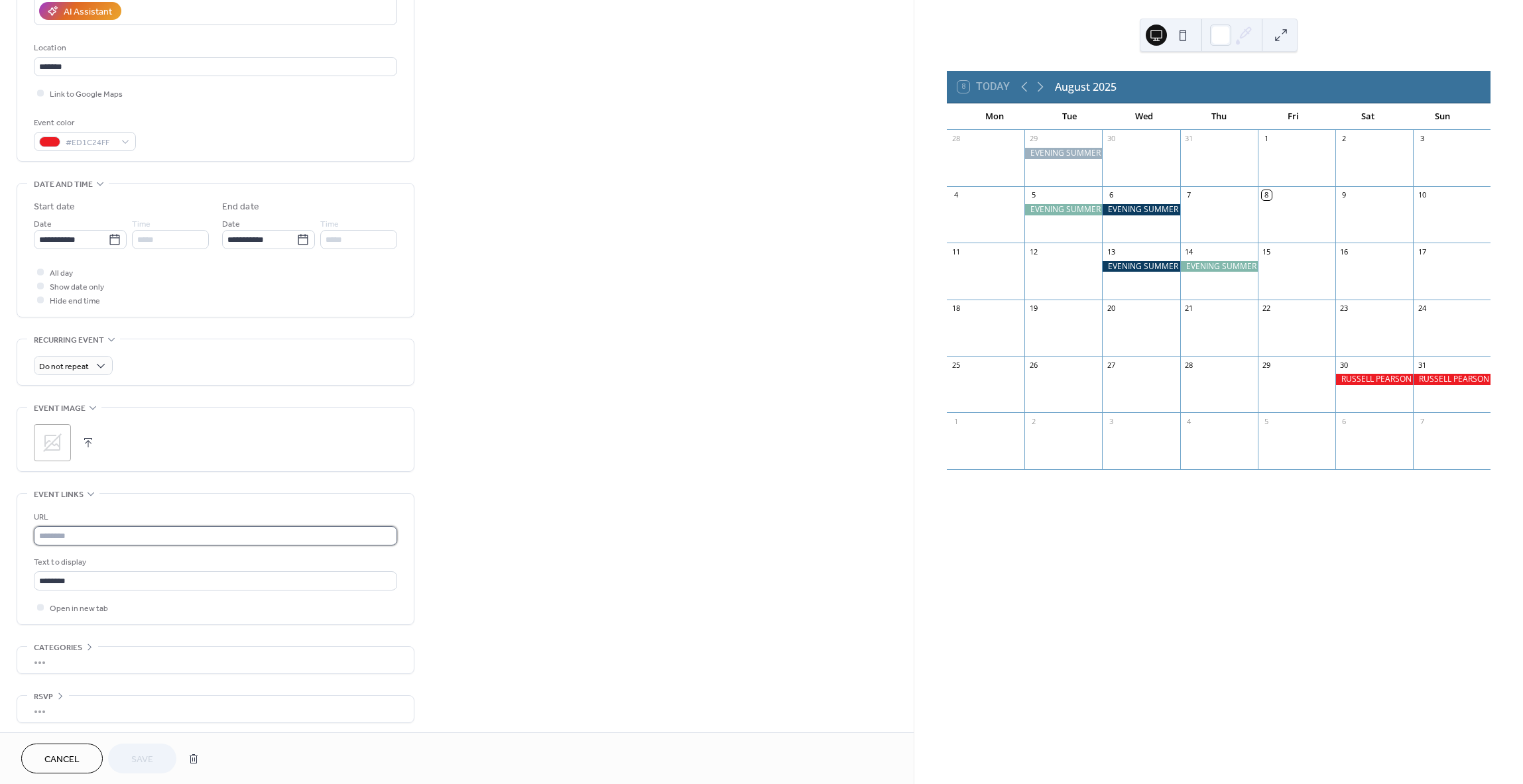 click at bounding box center (215, 535) 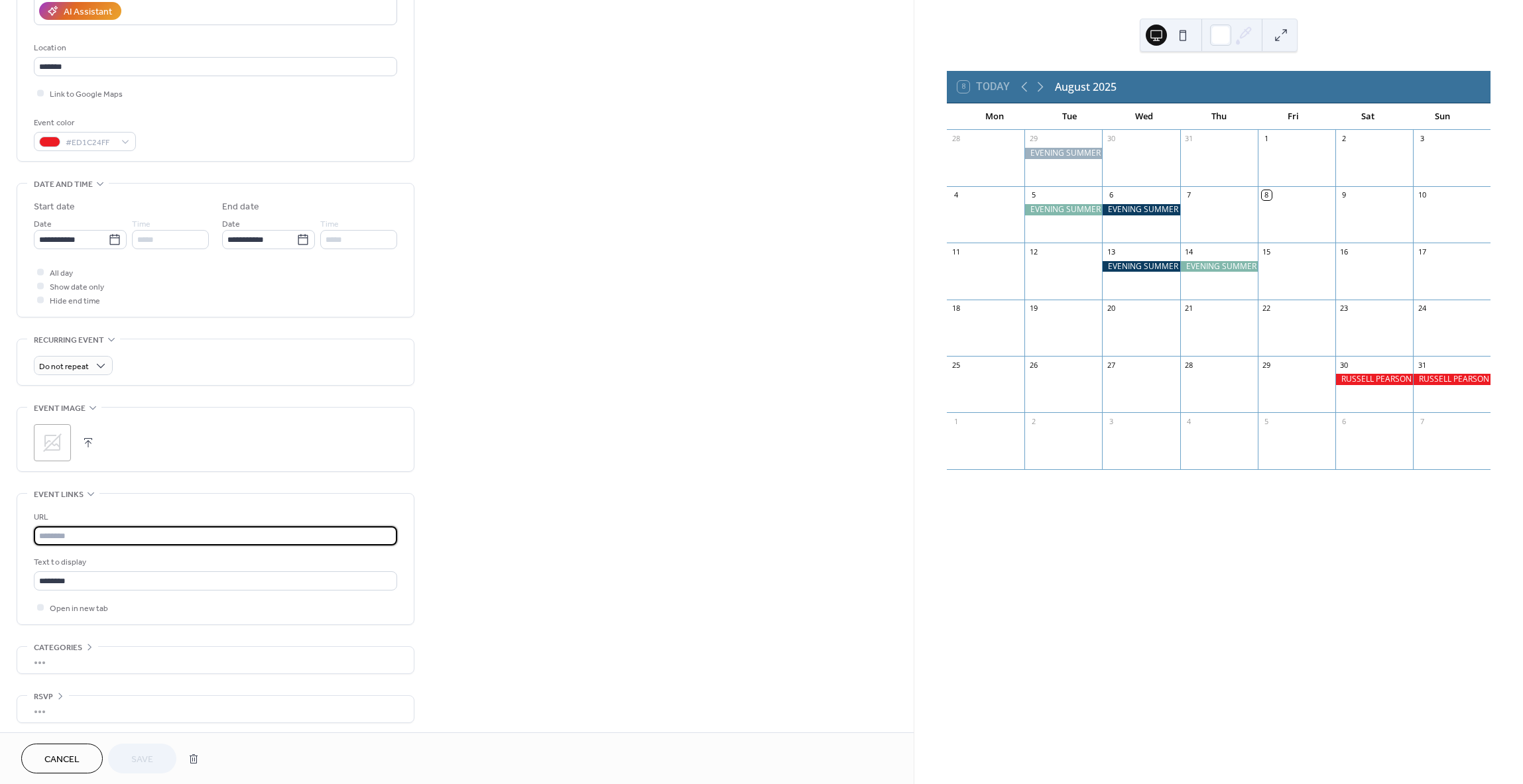 paste on "**********" 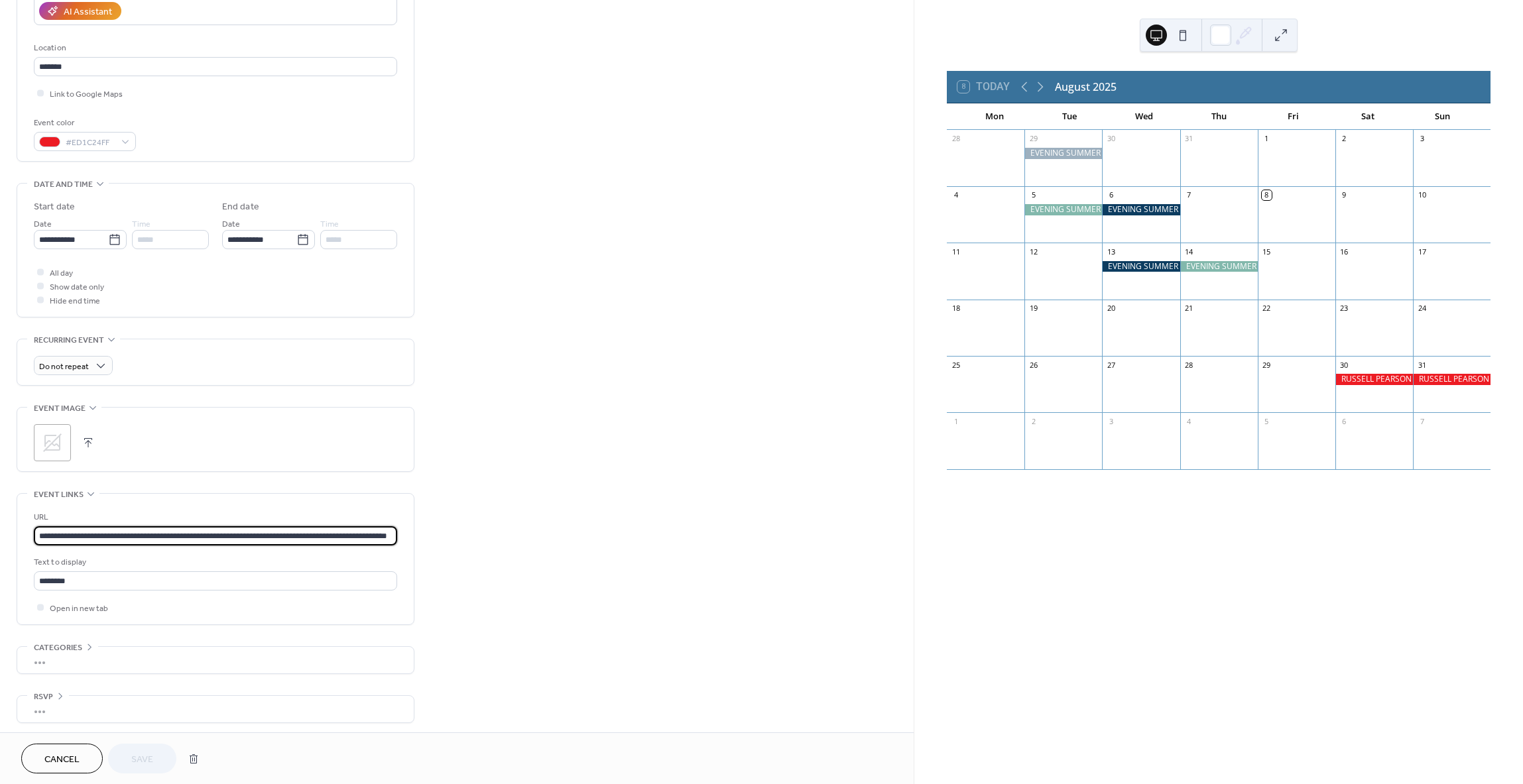 scroll, scrollTop: 0, scrollLeft: 58, axis: horizontal 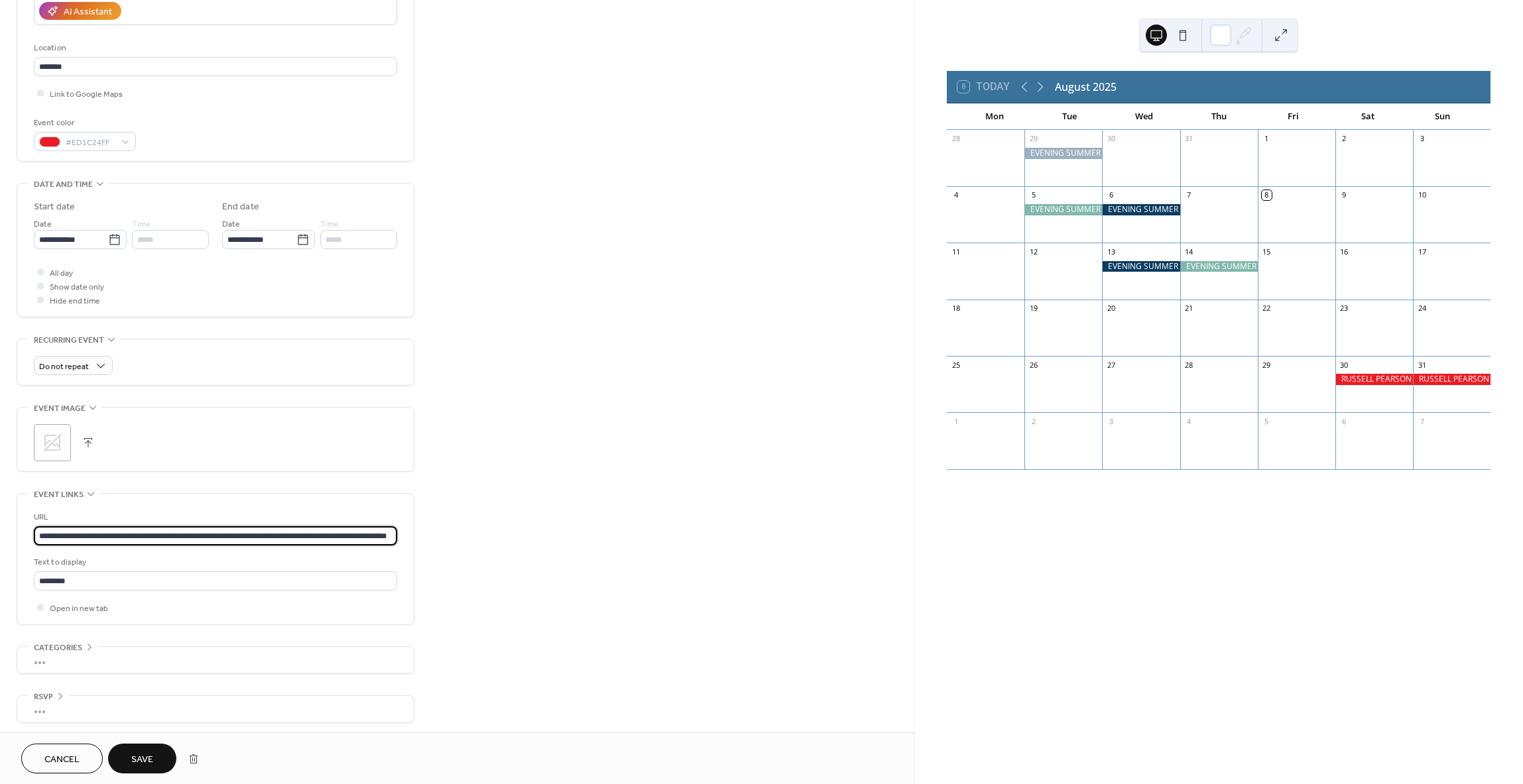 drag, startPoint x: 76, startPoint y: 532, endPoint x: -10, endPoint y: 530, distance: 86.02325 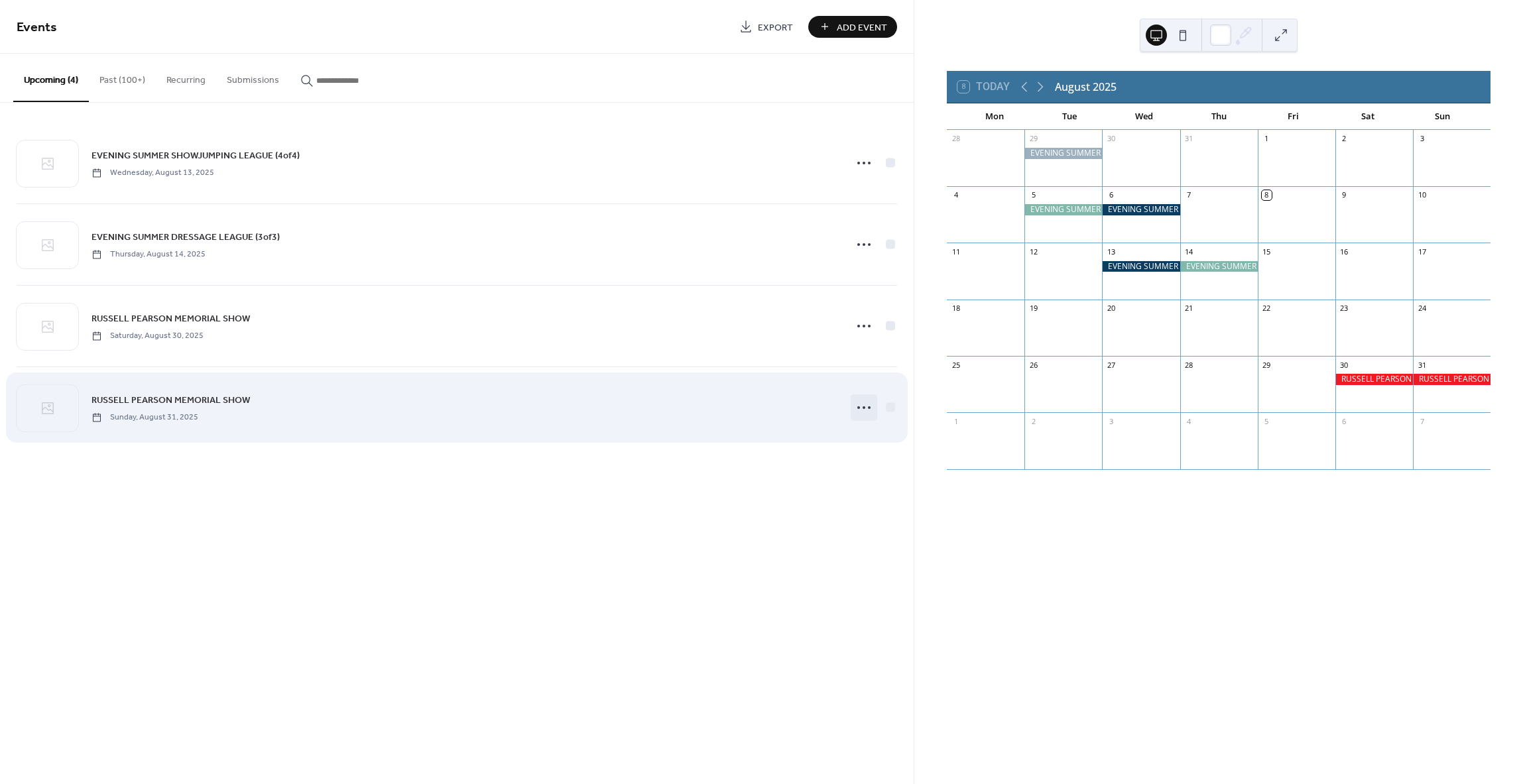 click 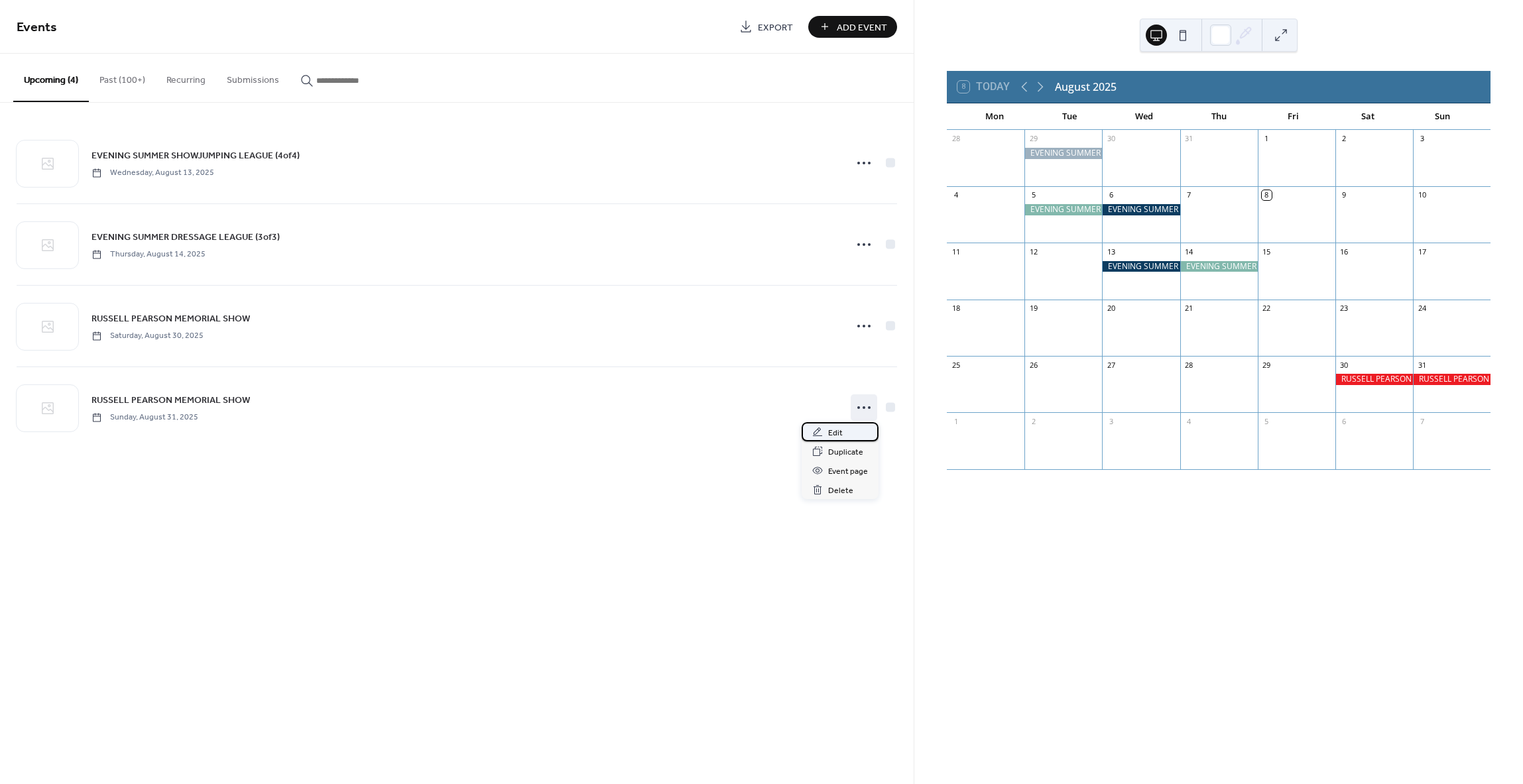 click on "Edit" at bounding box center (840, 431) 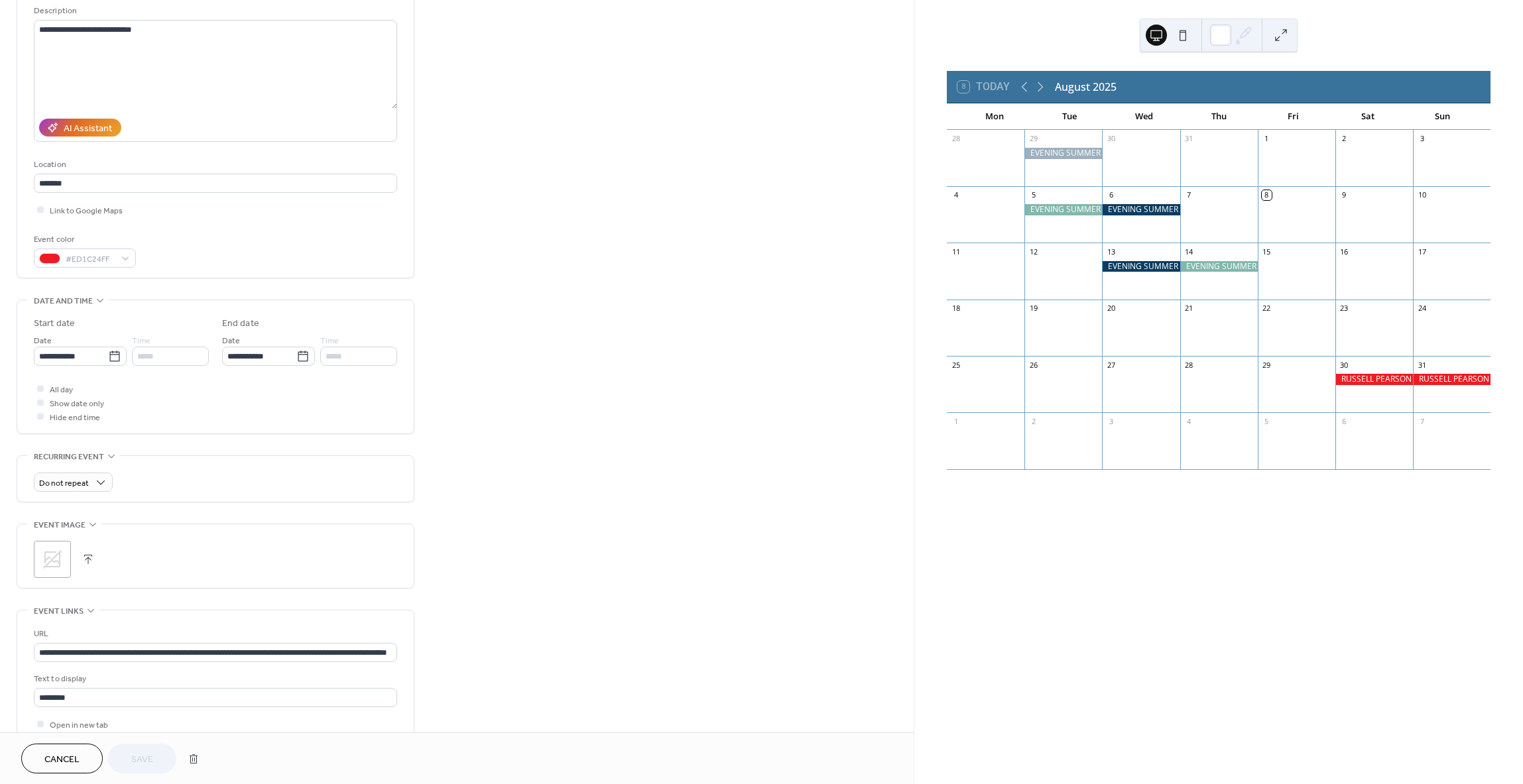 scroll, scrollTop: 249, scrollLeft: 0, axis: vertical 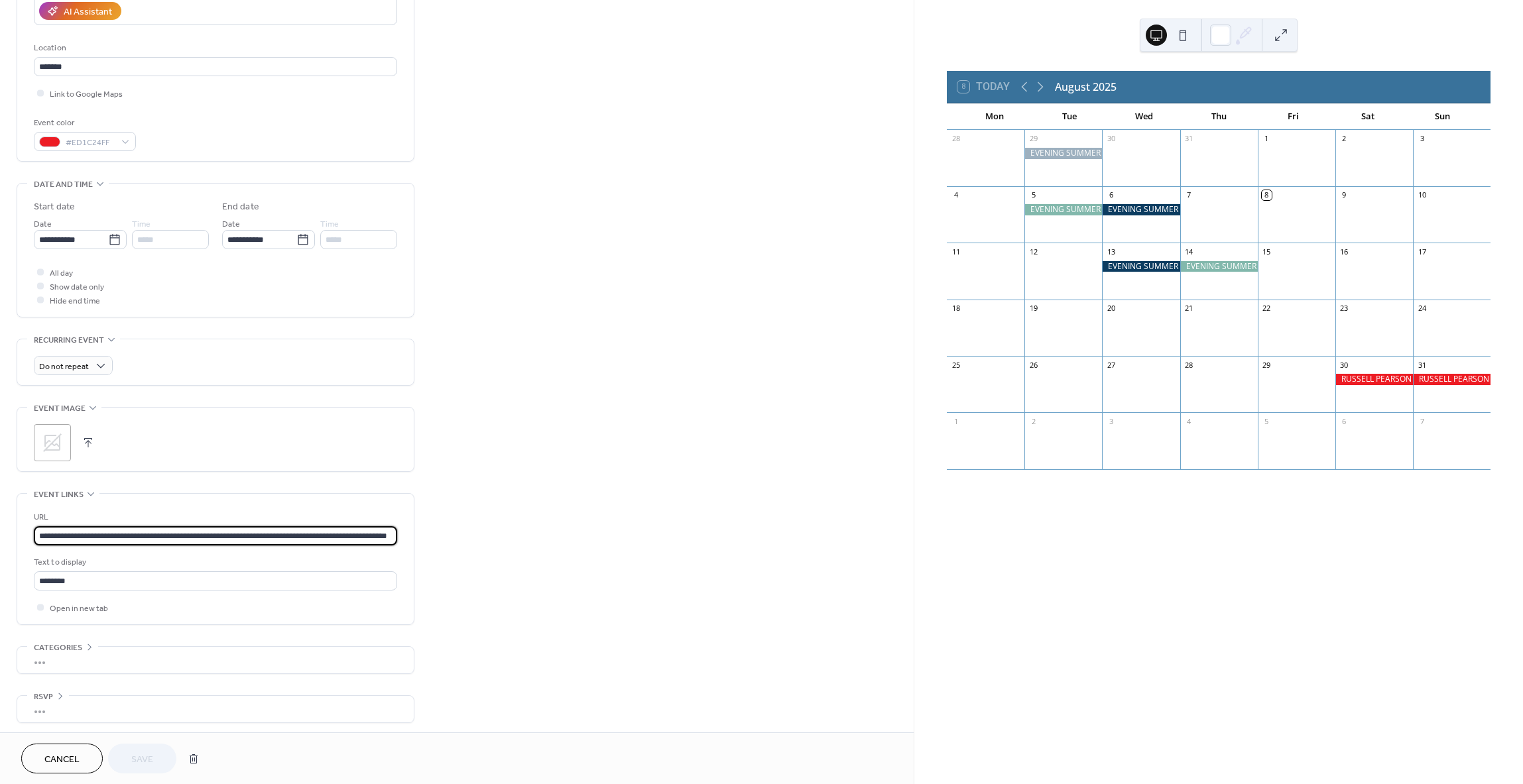 click on "**********" at bounding box center (215, 535) 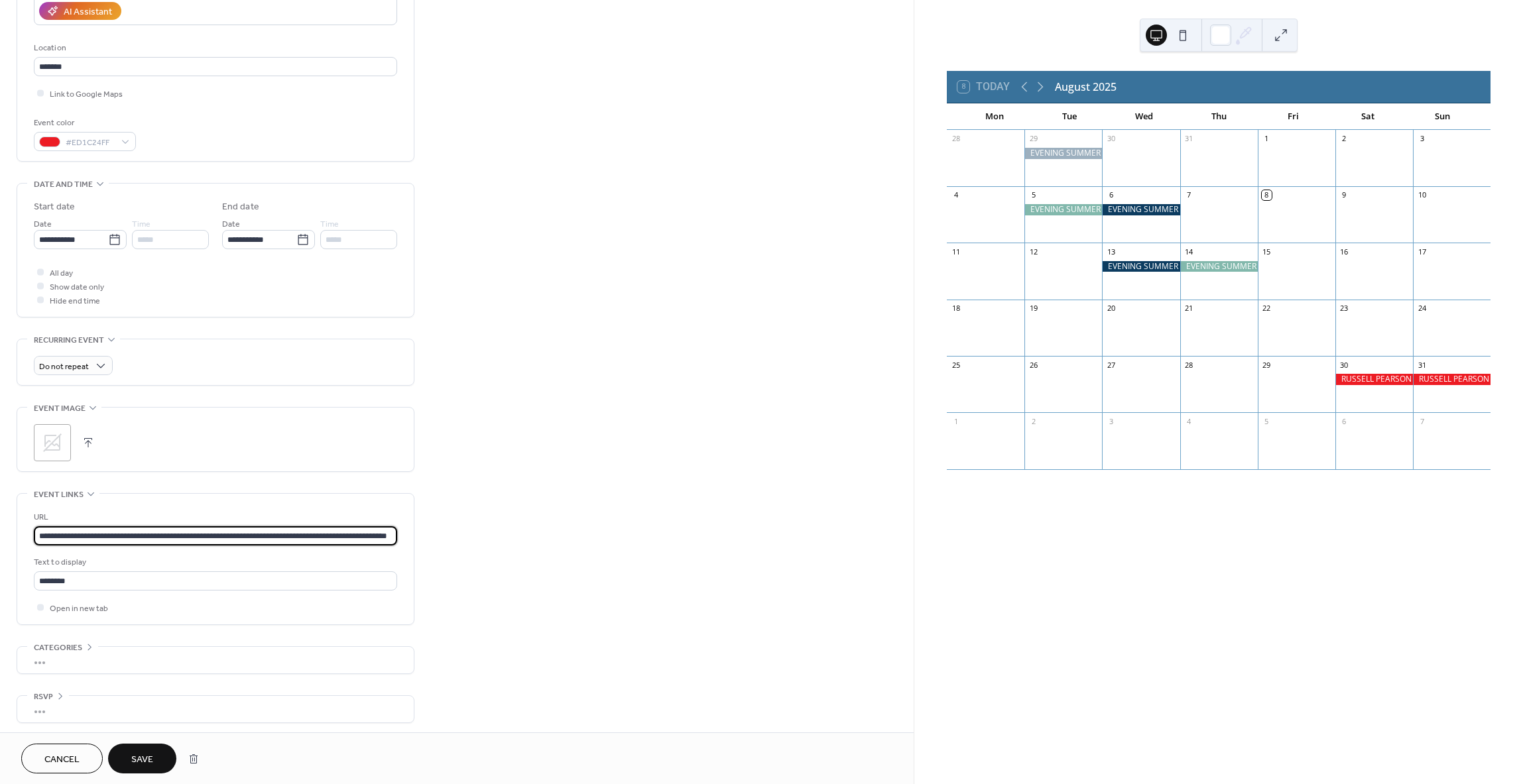 type on "**********" 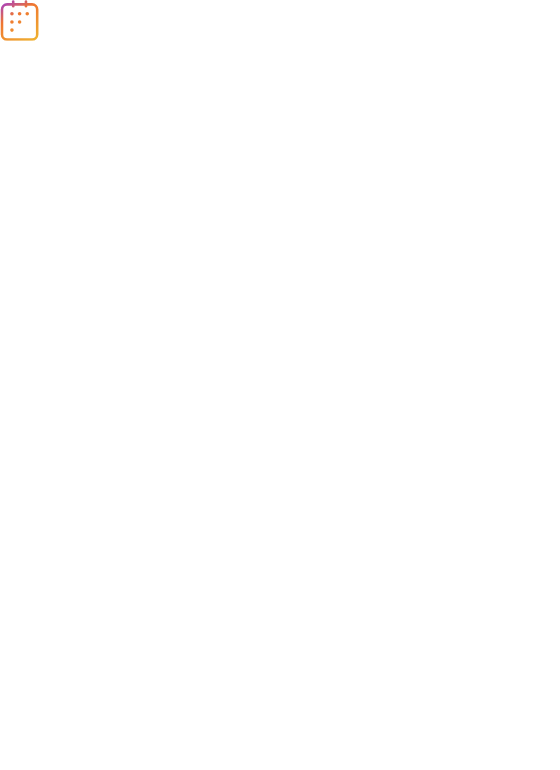 scroll, scrollTop: 0, scrollLeft: 0, axis: both 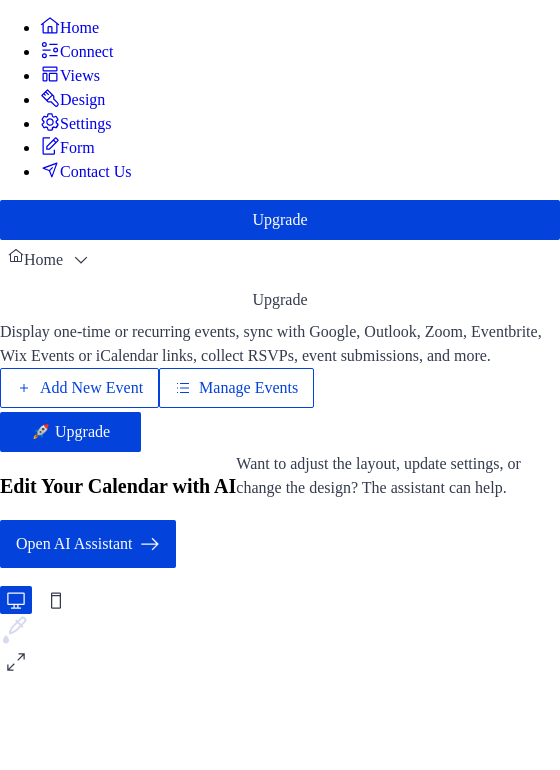 click on "Manage Events" at bounding box center (248, 388) 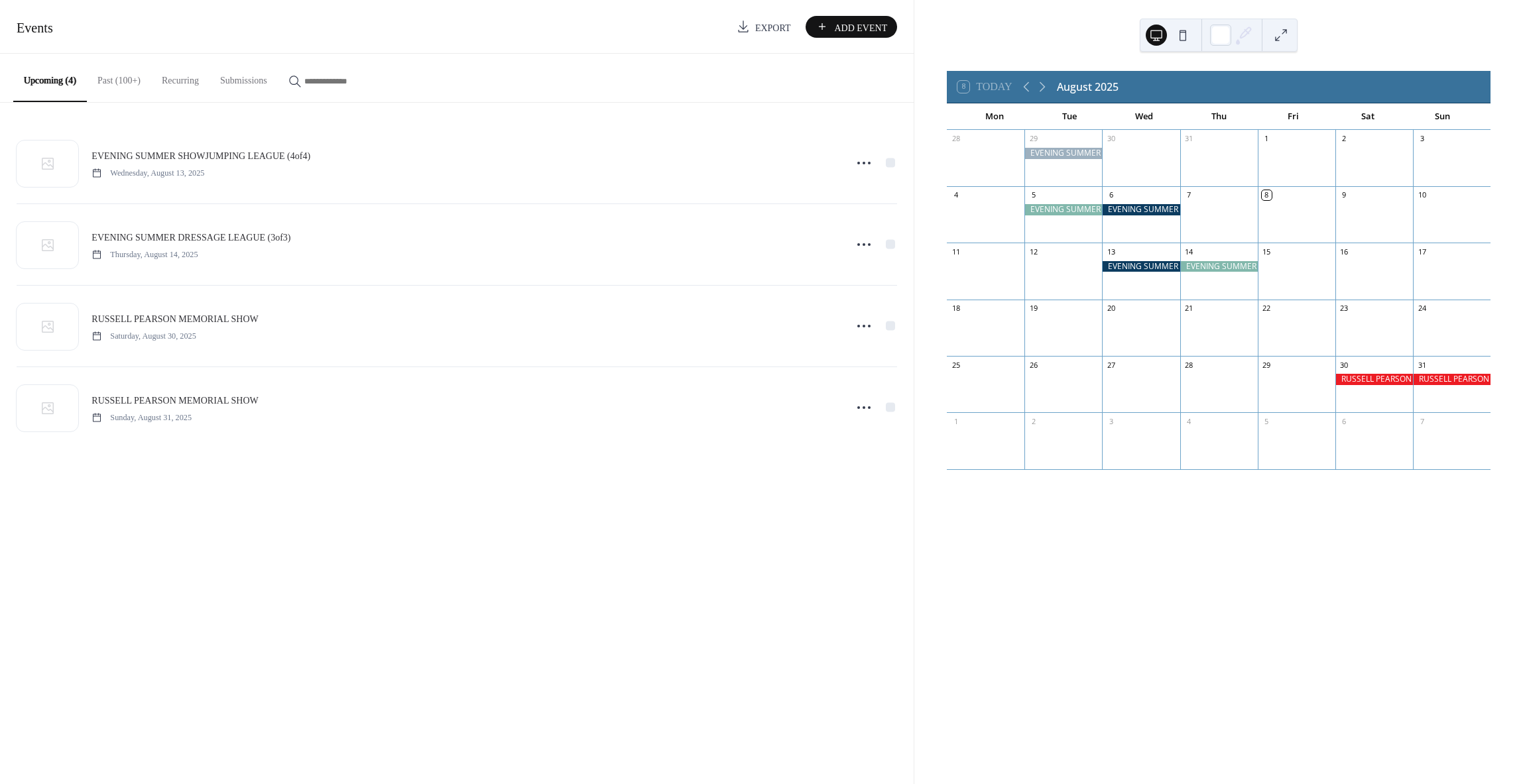 scroll, scrollTop: 0, scrollLeft: 0, axis: both 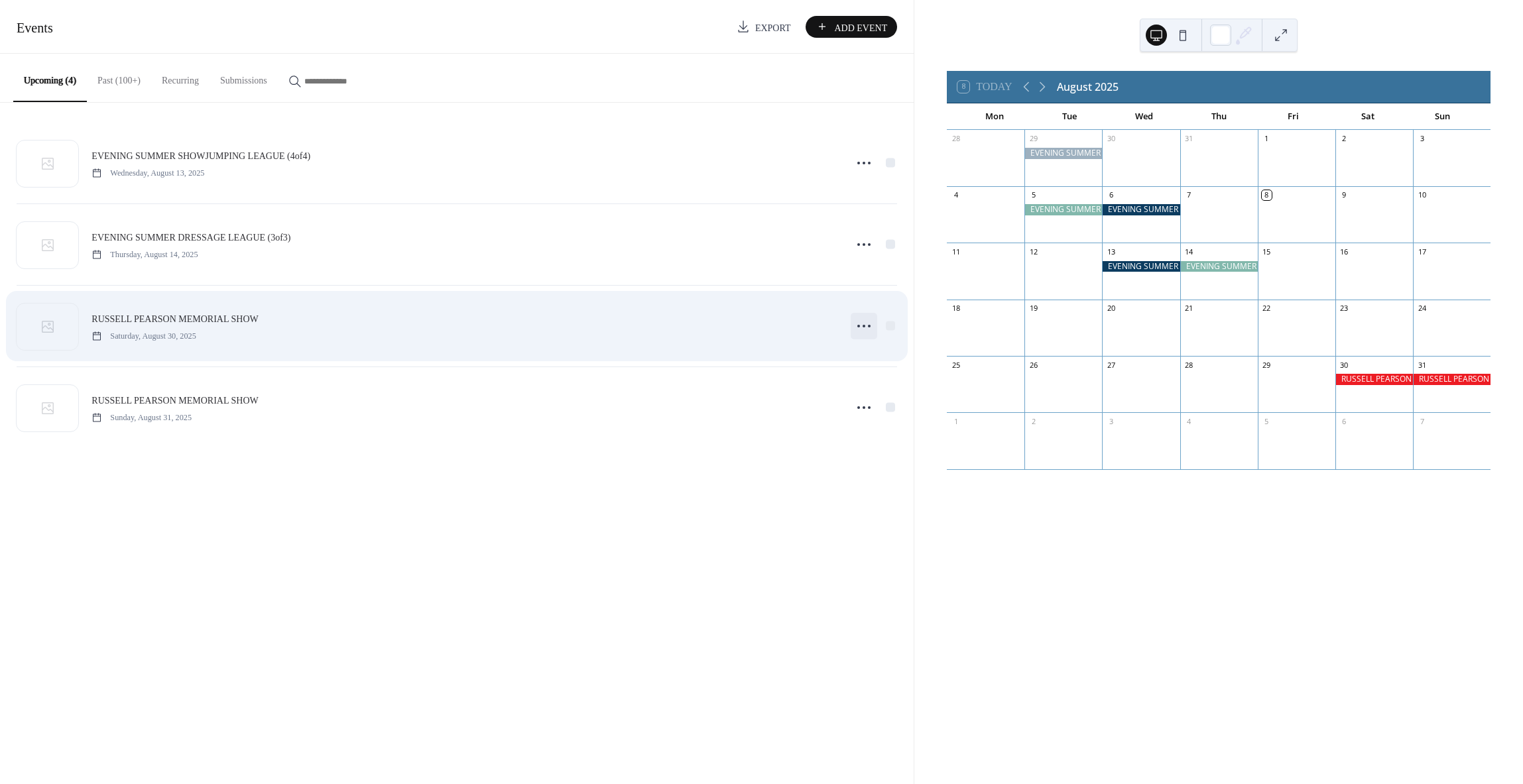 click 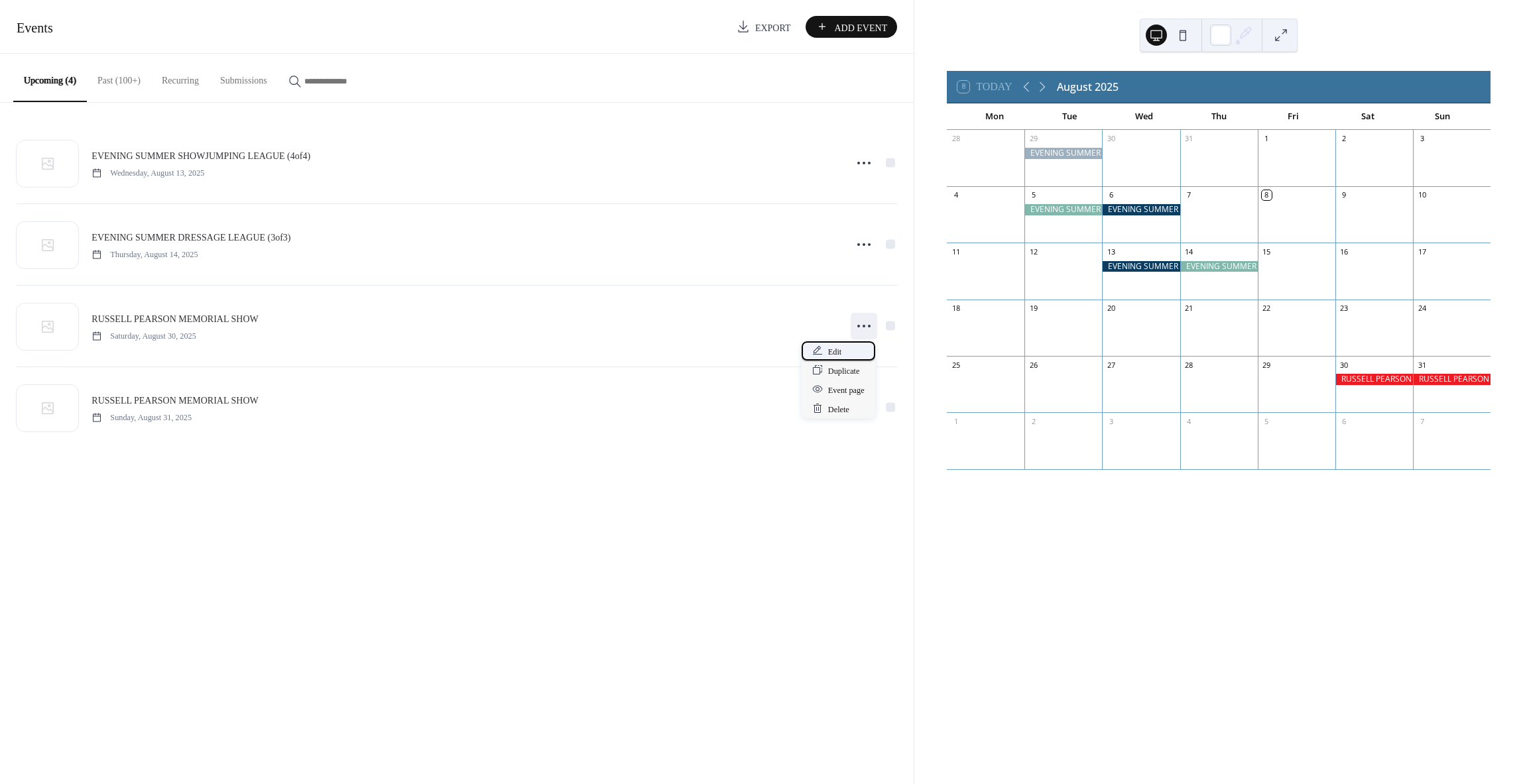 click on "Edit" at bounding box center (835, 351) 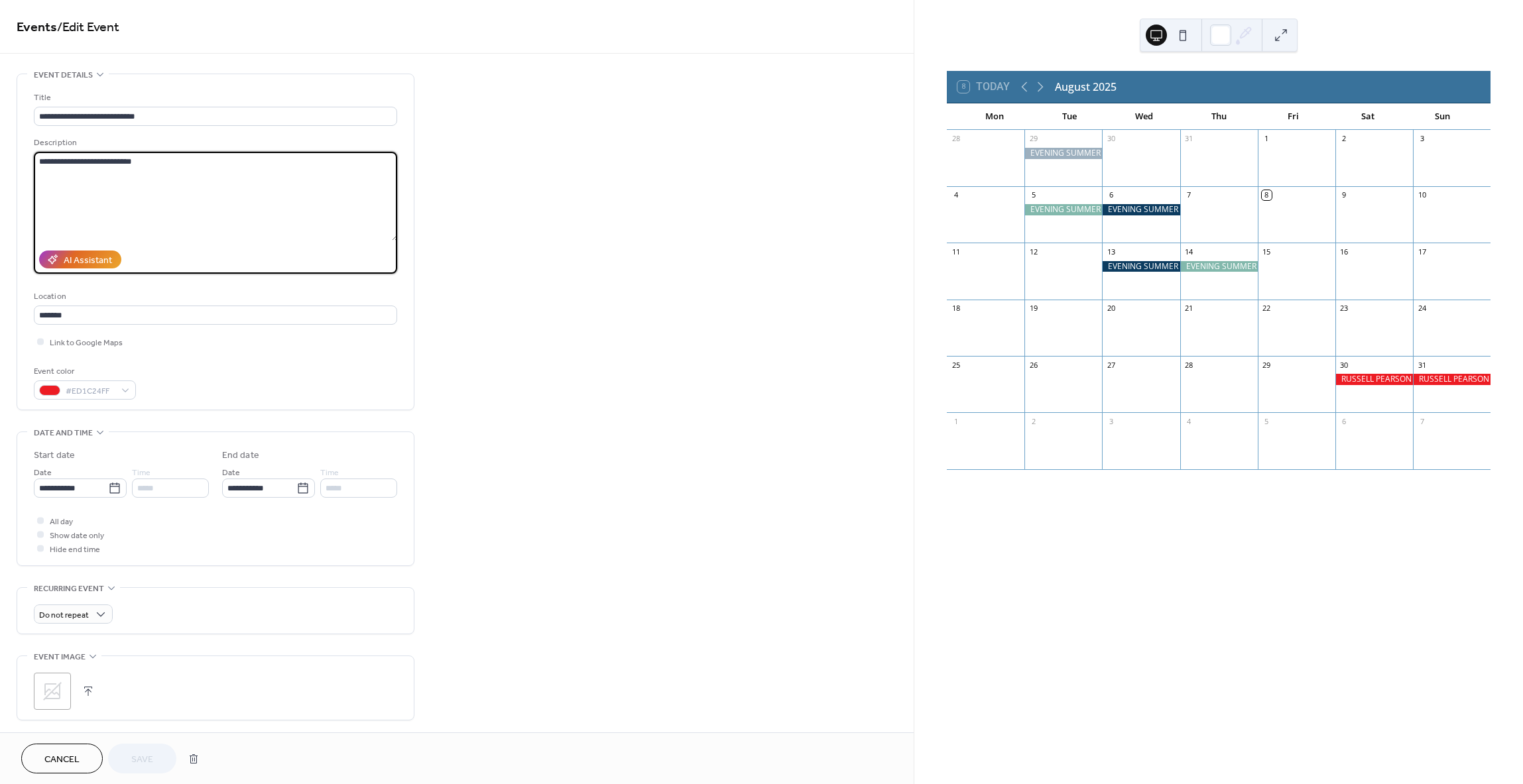 drag, startPoint x: 135, startPoint y: 159, endPoint x: 5, endPoint y: 152, distance: 130.18833 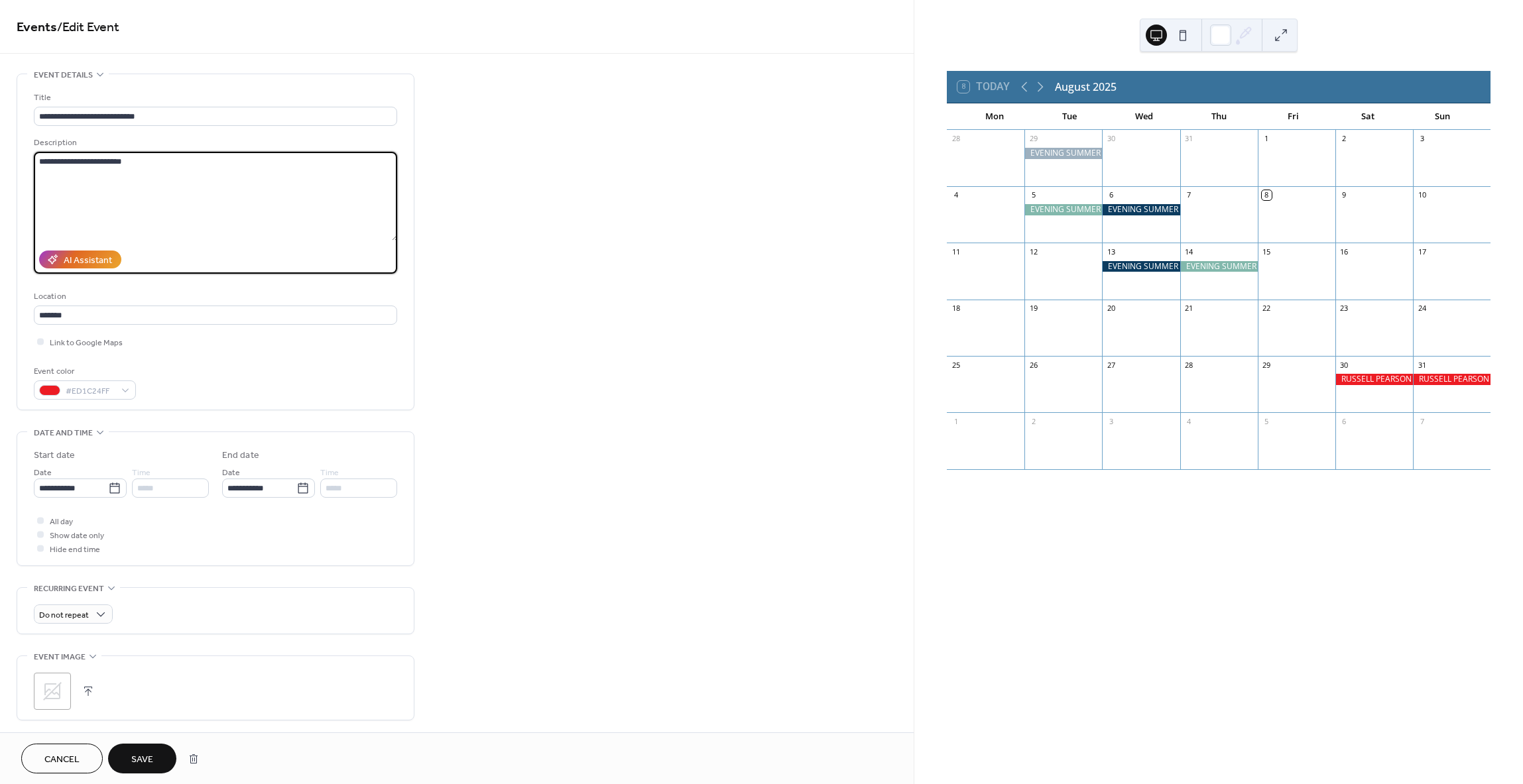 click on "**********" at bounding box center (215, 196) 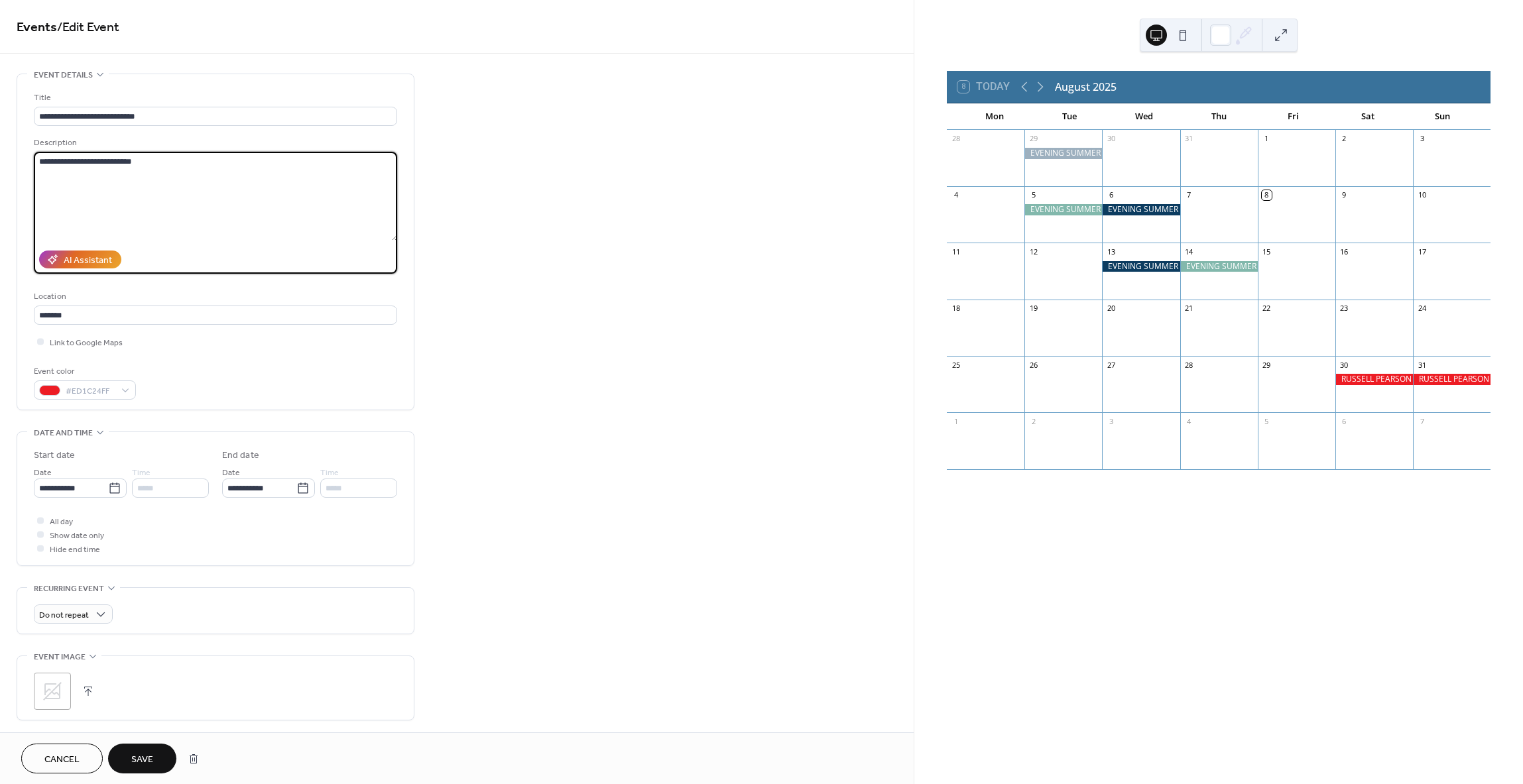 drag, startPoint x: 186, startPoint y: 160, endPoint x: 28, endPoint y: 154, distance: 158.11388 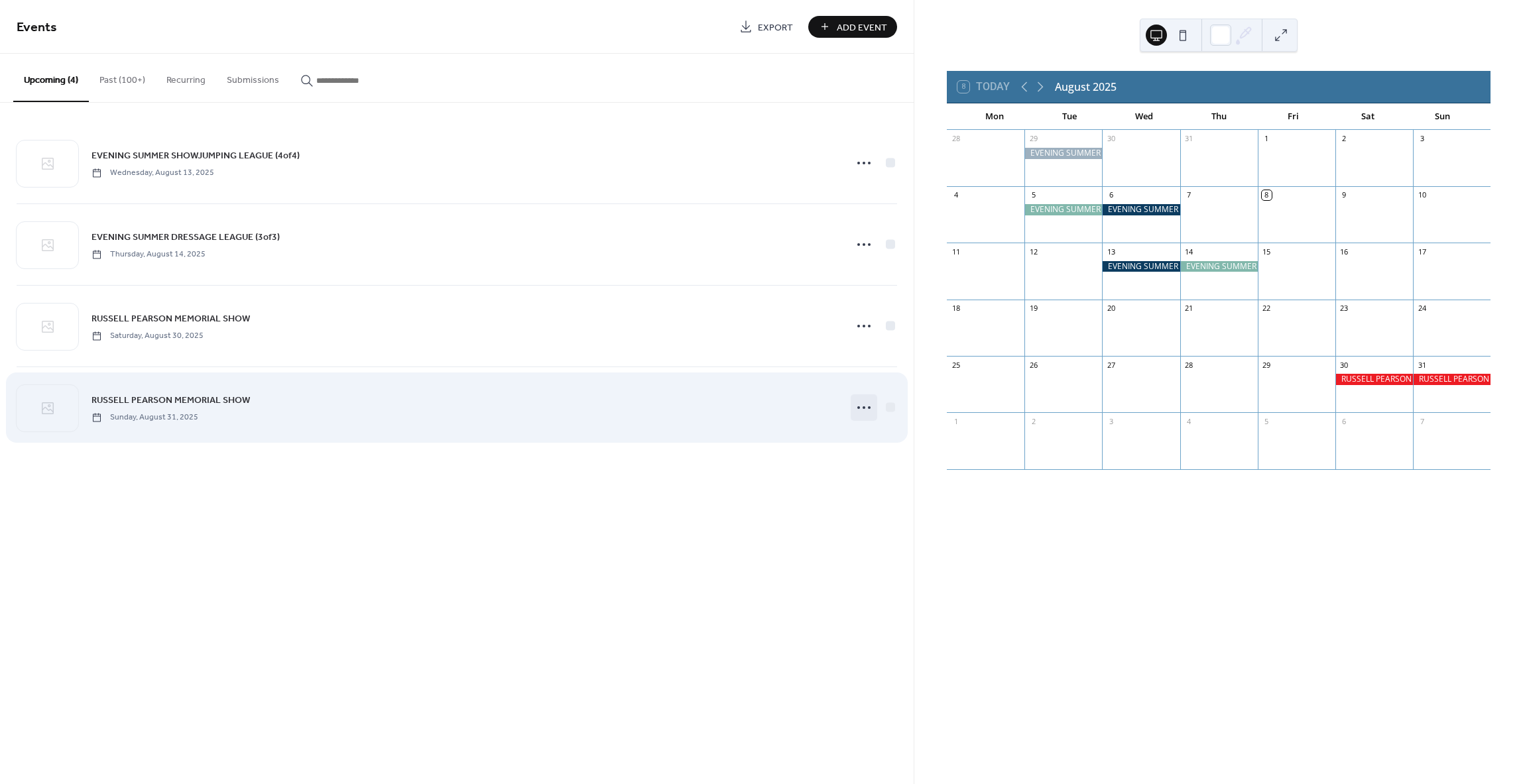 click 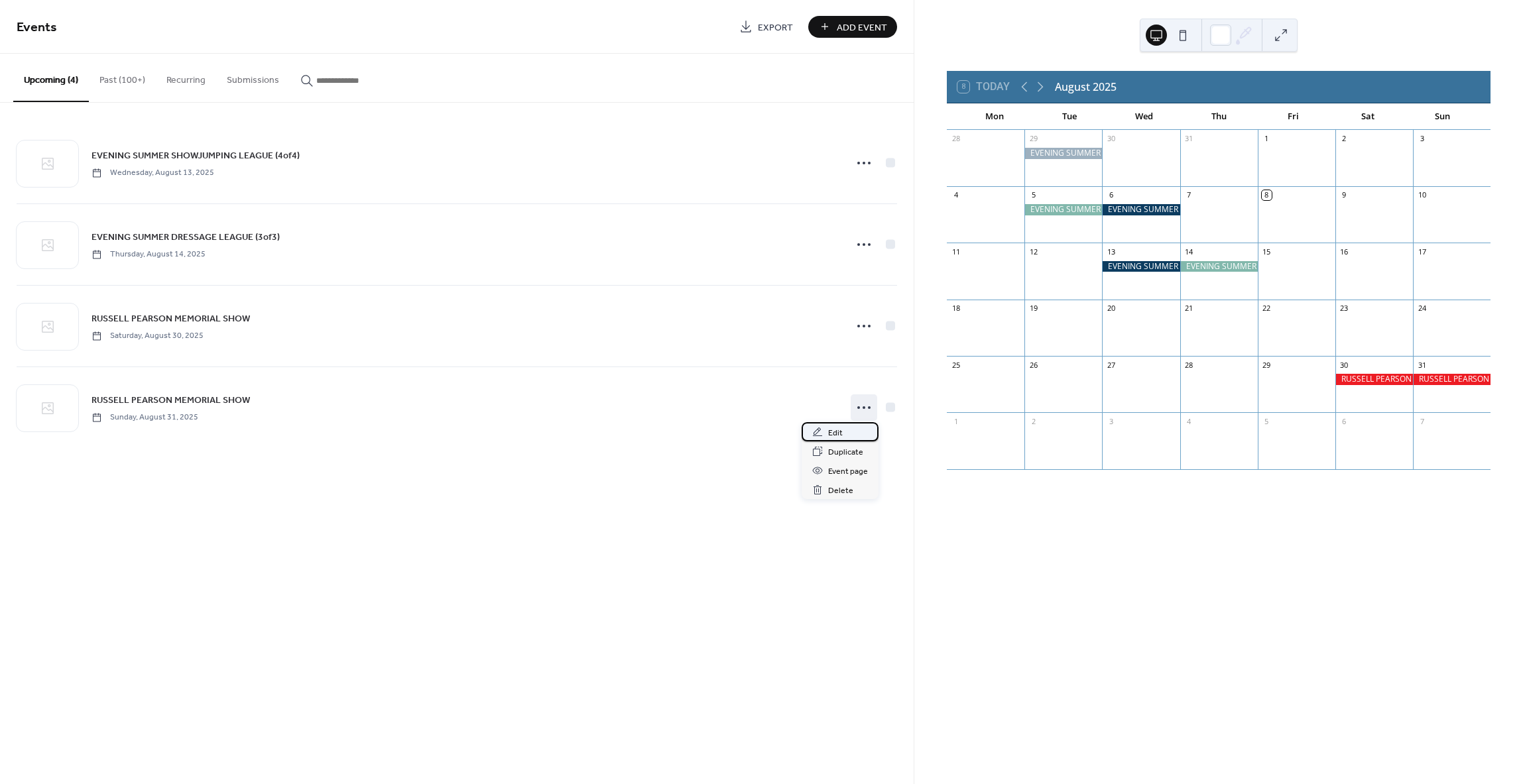 click on "Edit" at bounding box center [835, 433] 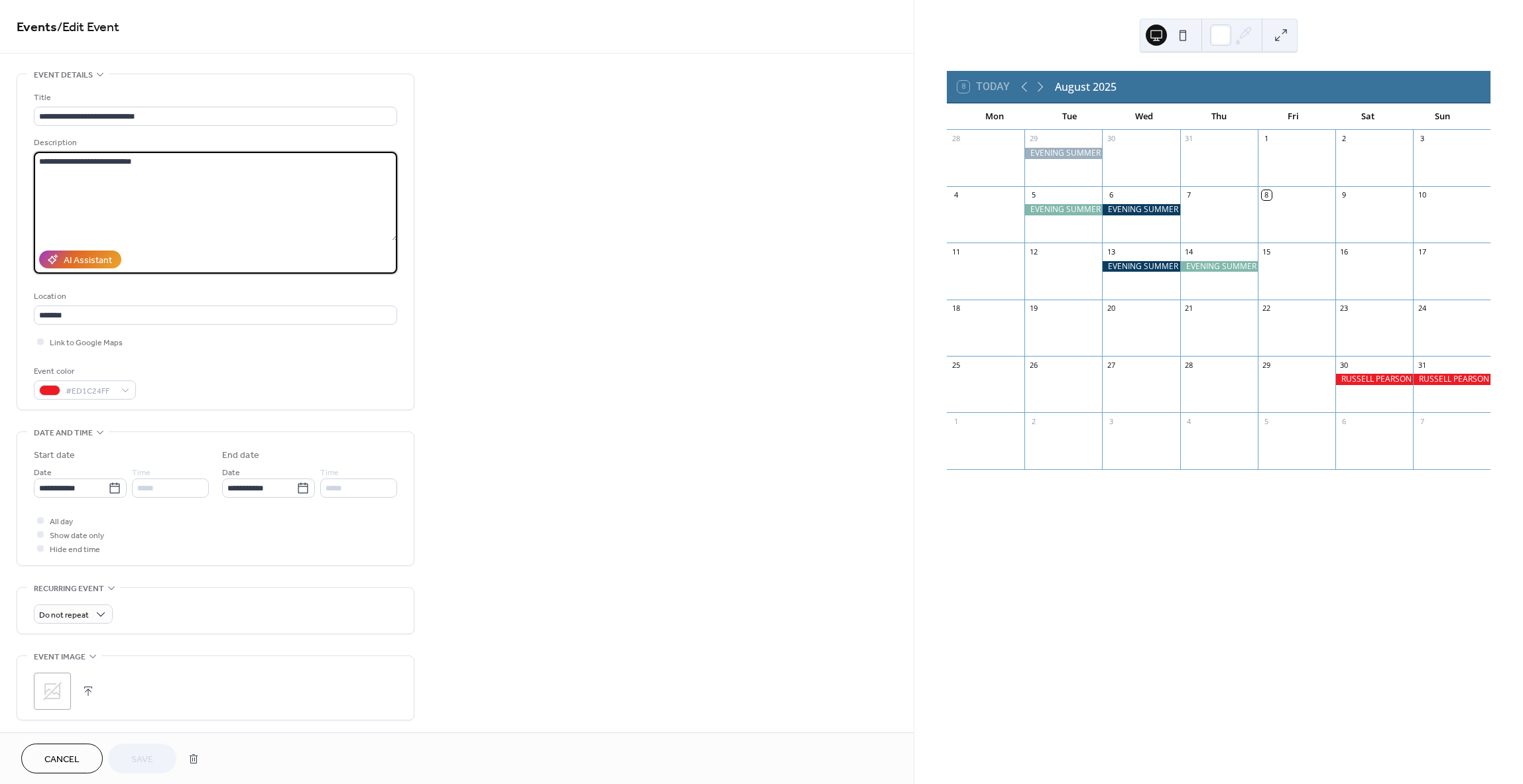 drag, startPoint x: 90, startPoint y: 163, endPoint x: 52, endPoint y: 170, distance: 38.6394 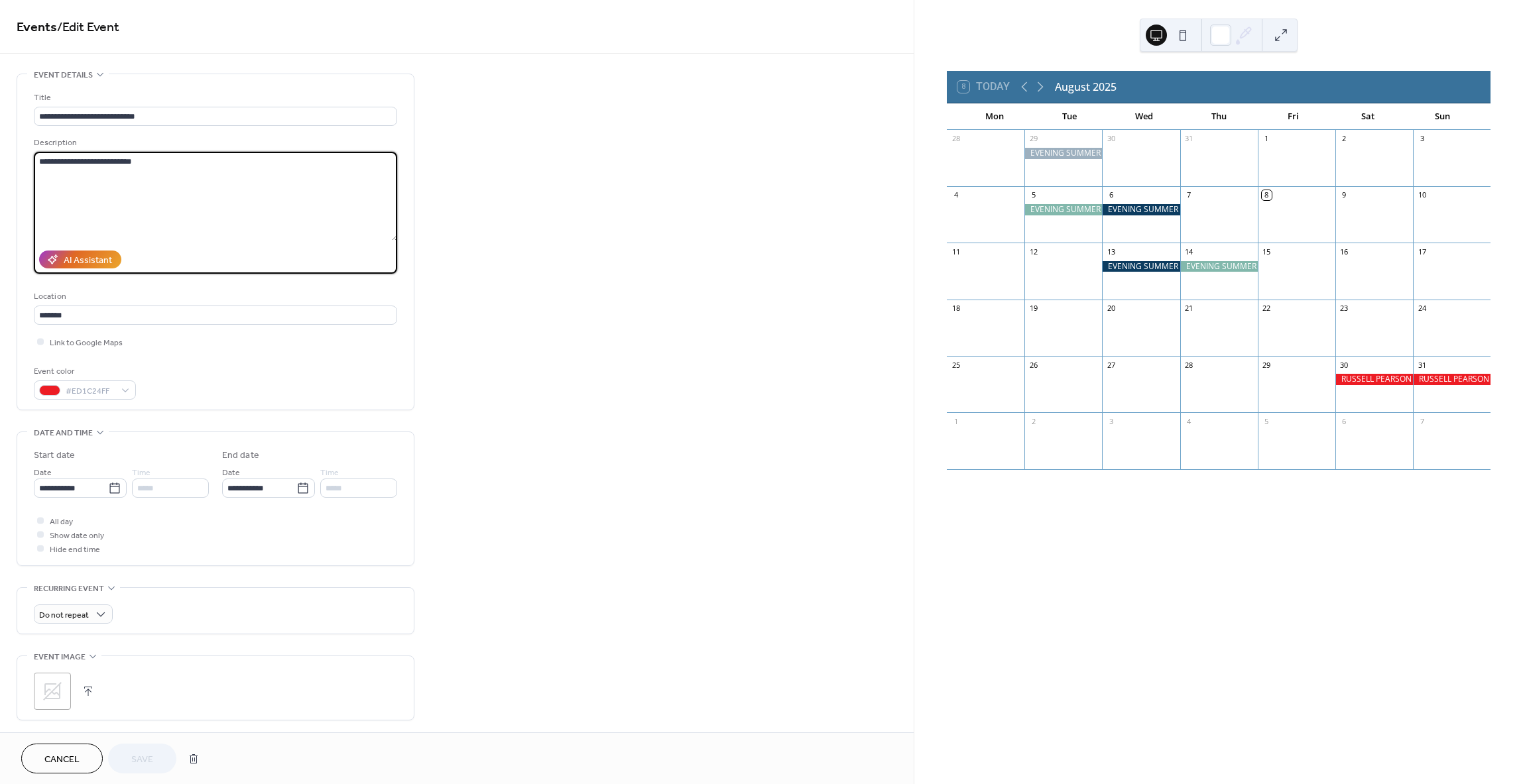 paste 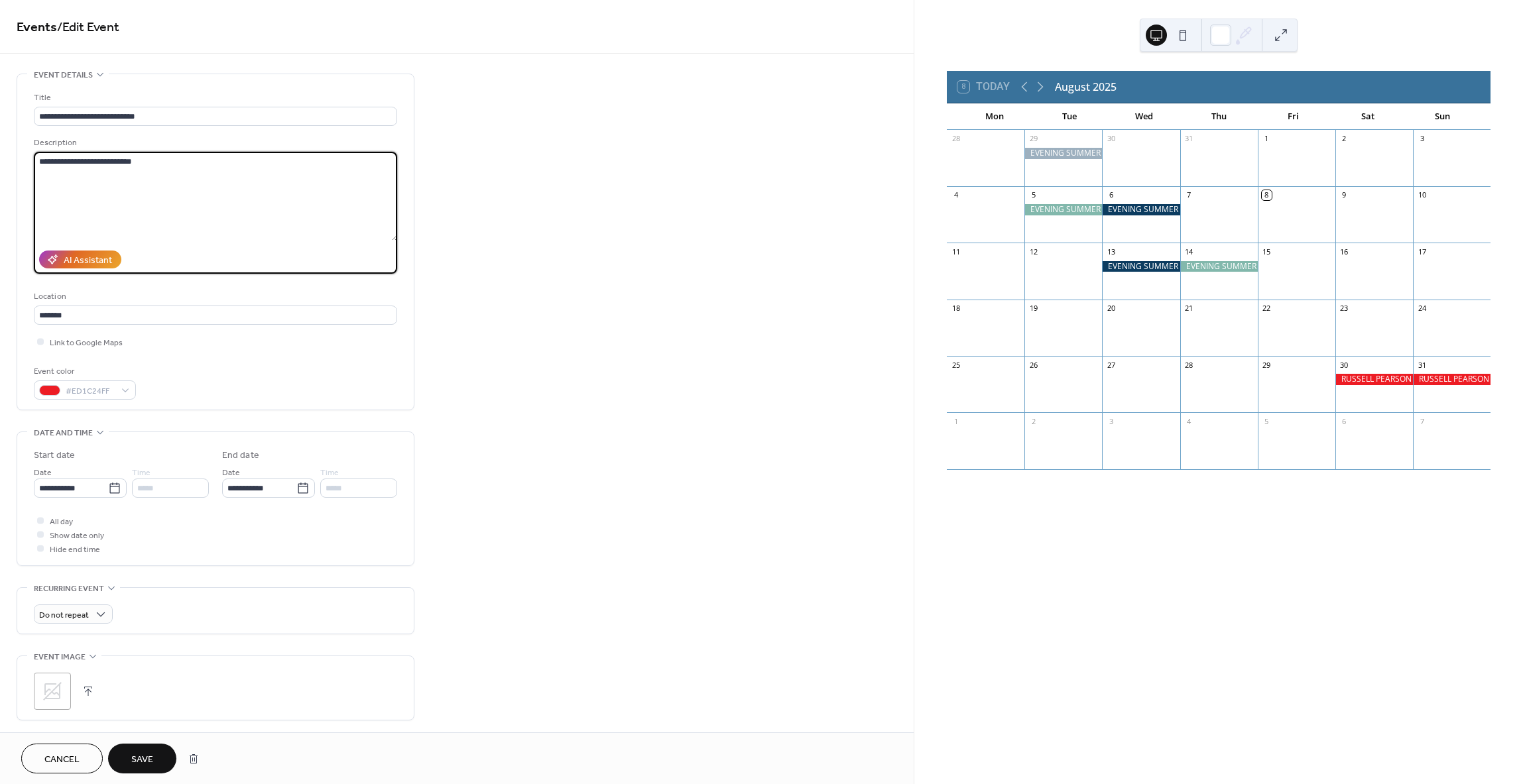 type on "**********" 